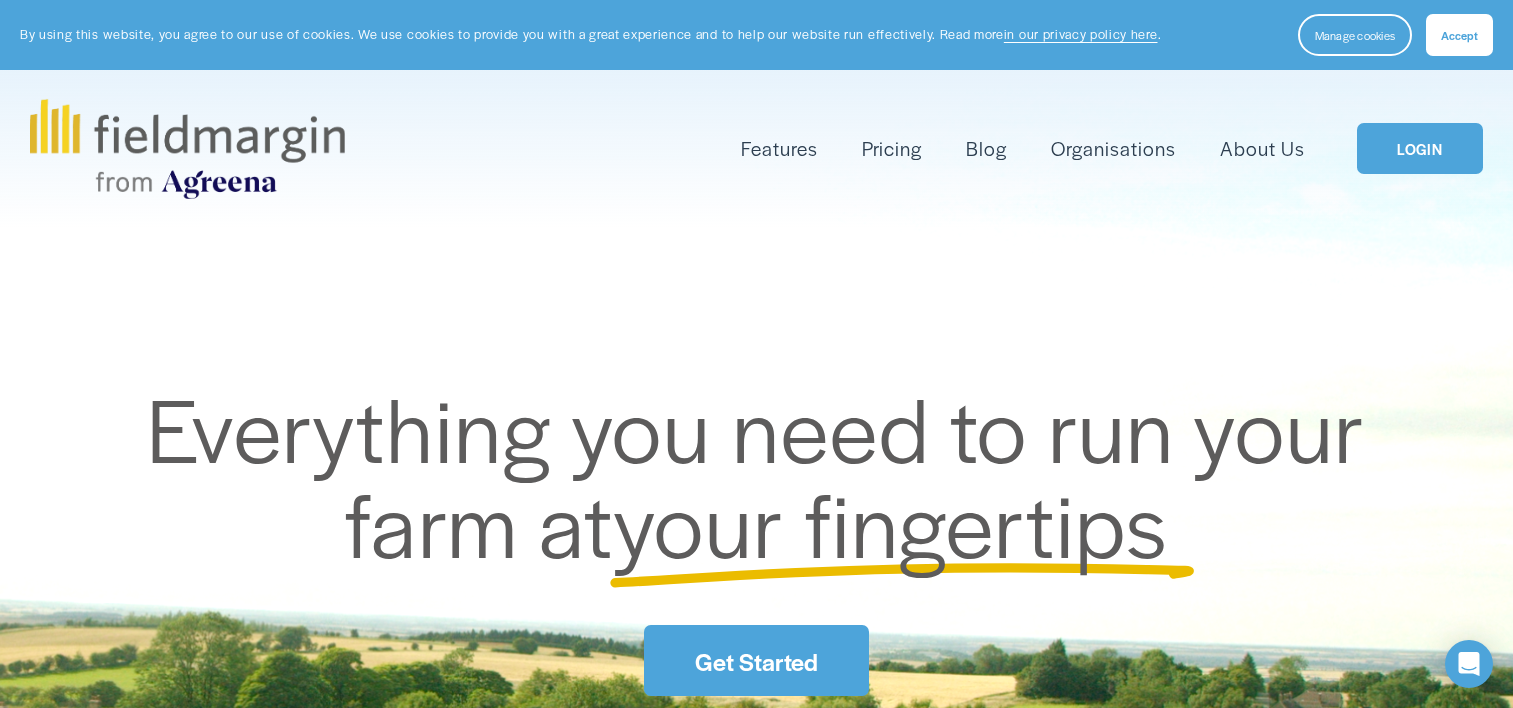 scroll, scrollTop: 0, scrollLeft: 0, axis: both 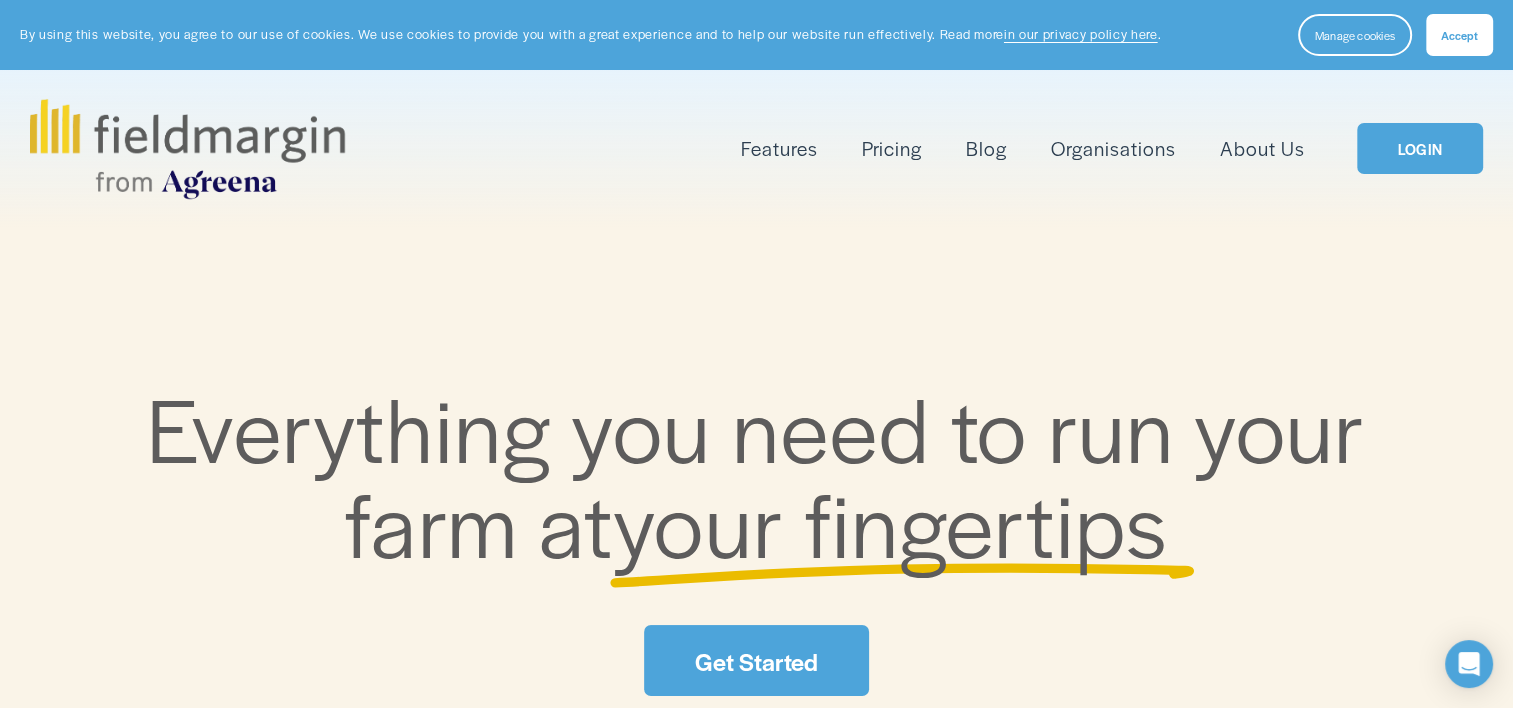 click on "LOGIN" at bounding box center [1420, 148] 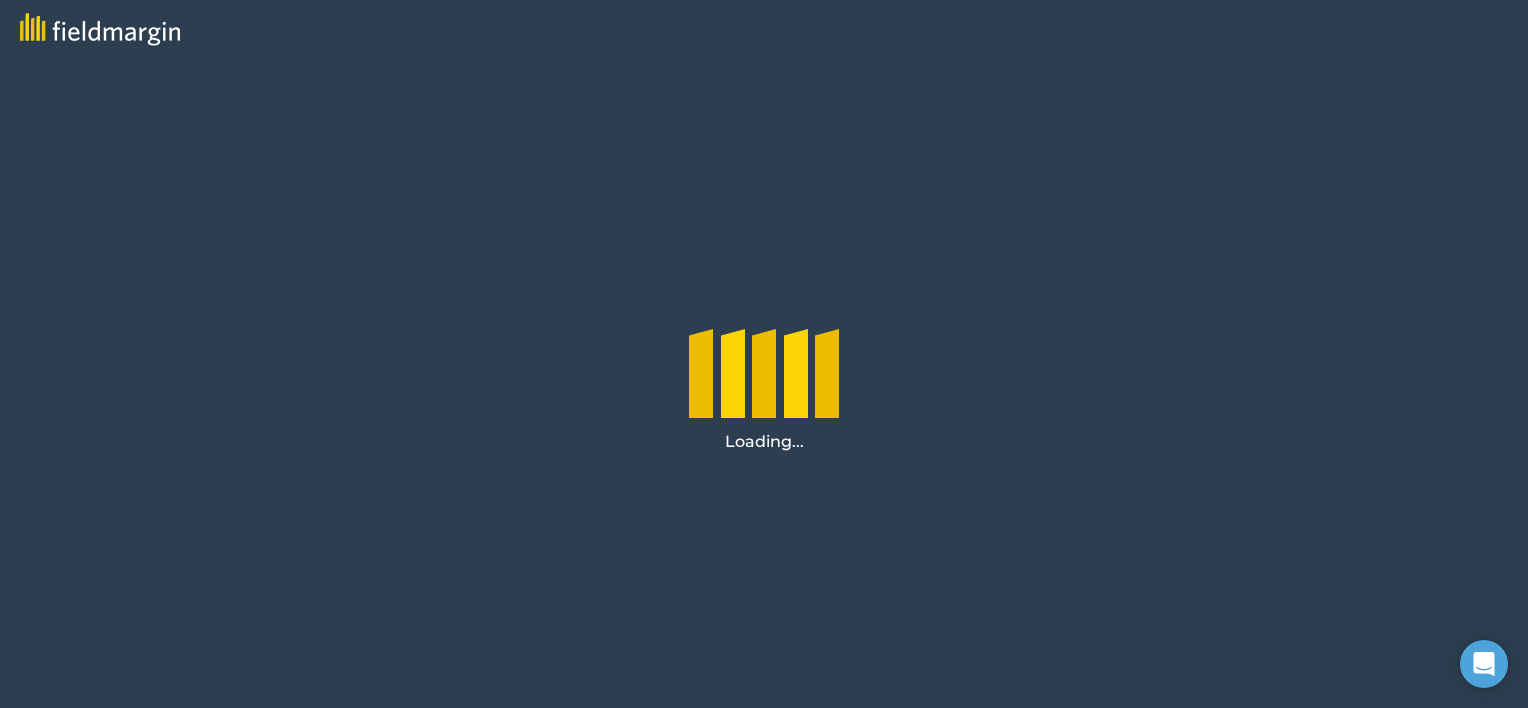 scroll, scrollTop: 0, scrollLeft: 0, axis: both 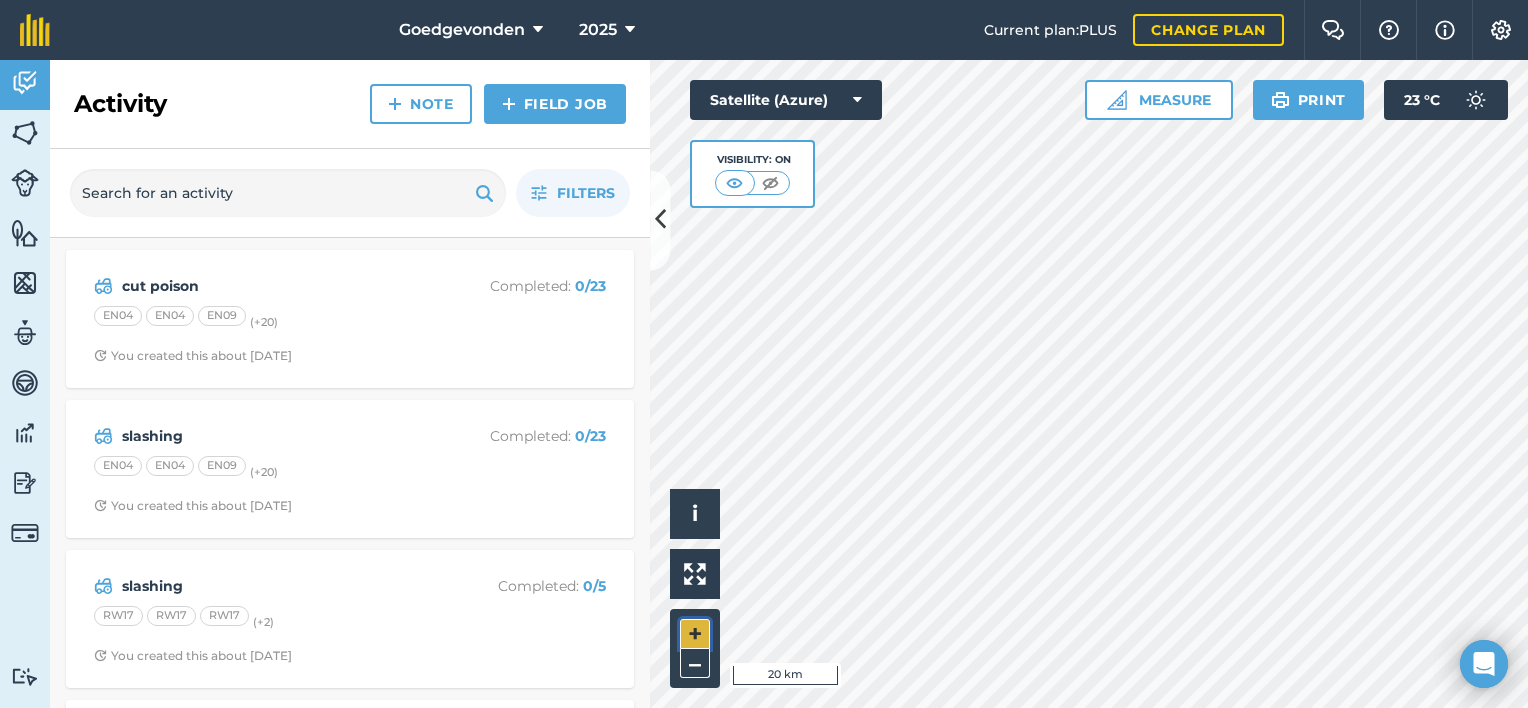 click on "+" at bounding box center [695, 634] 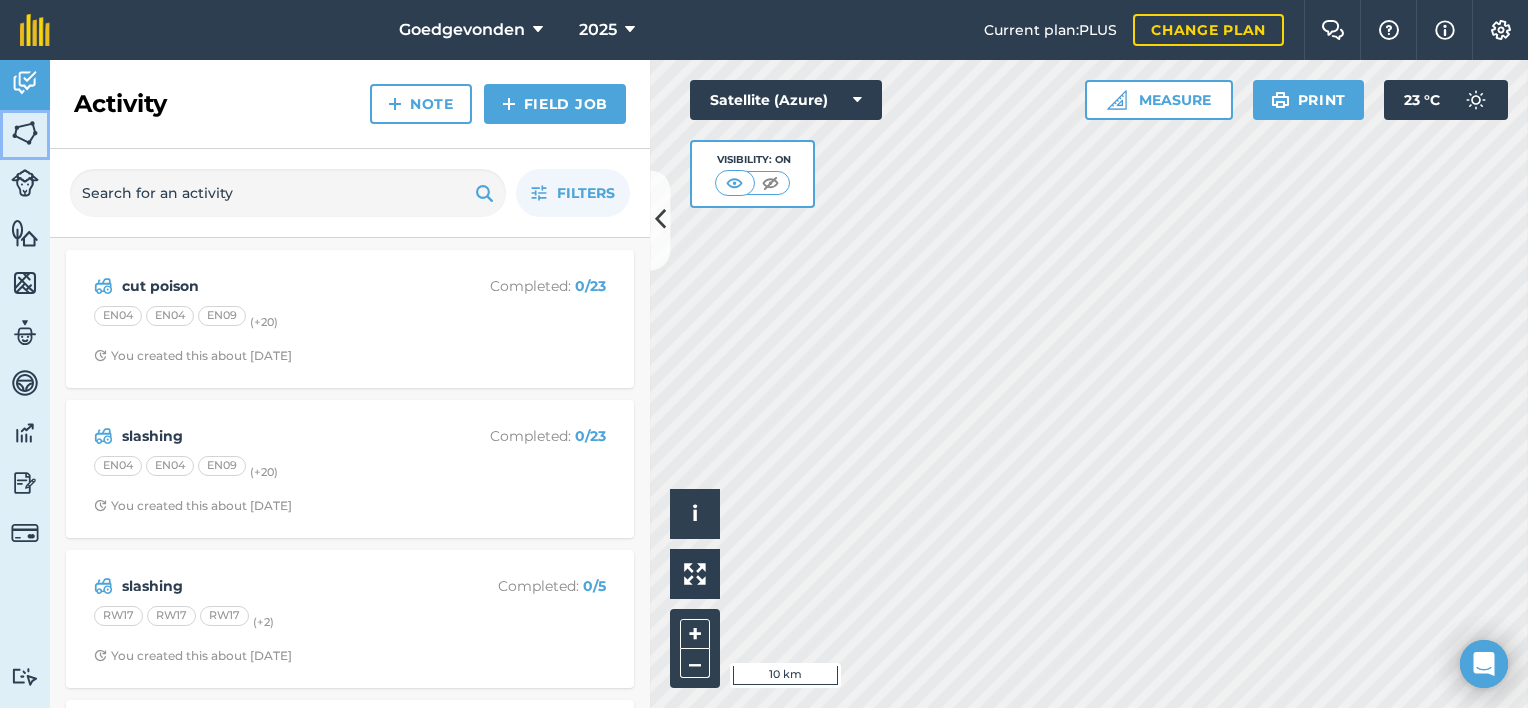 click at bounding box center (25, 133) 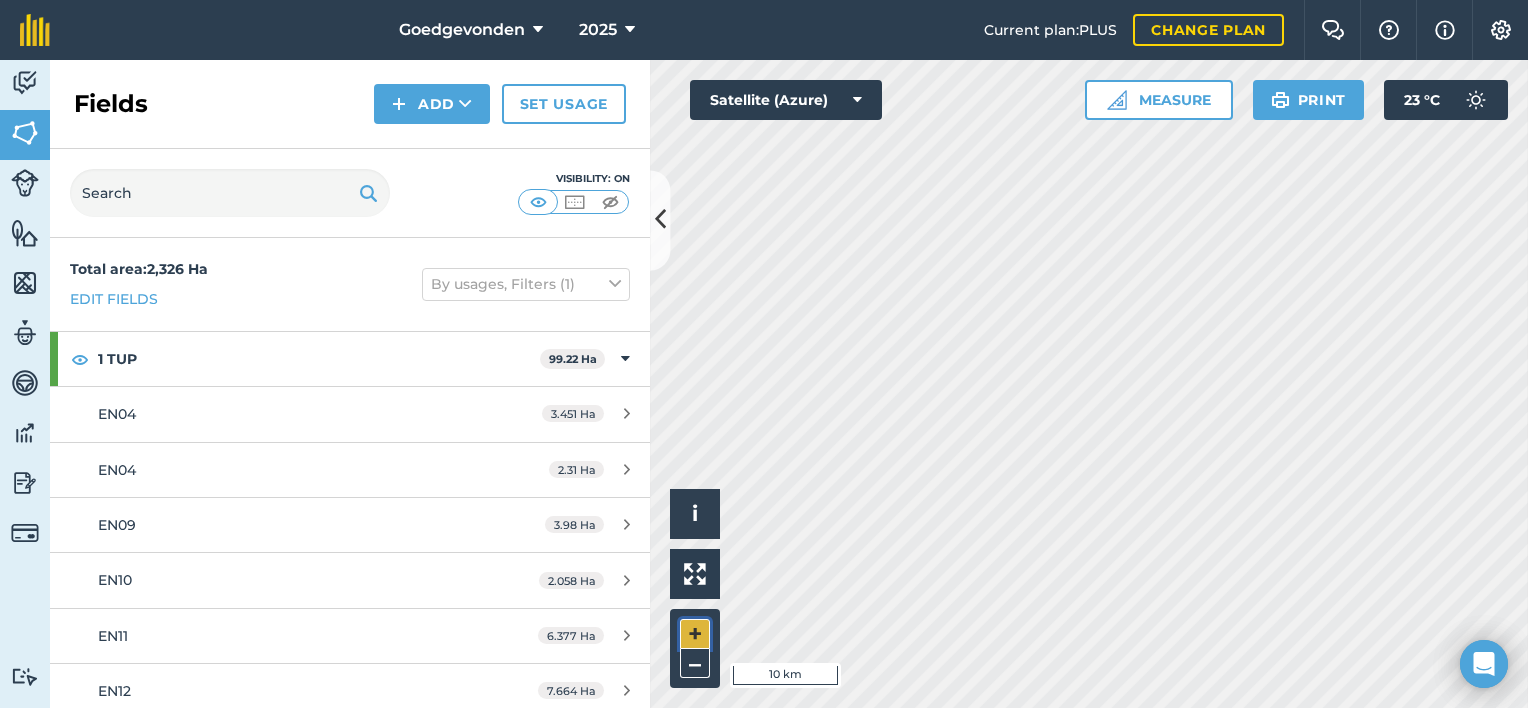 click on "+" at bounding box center (695, 634) 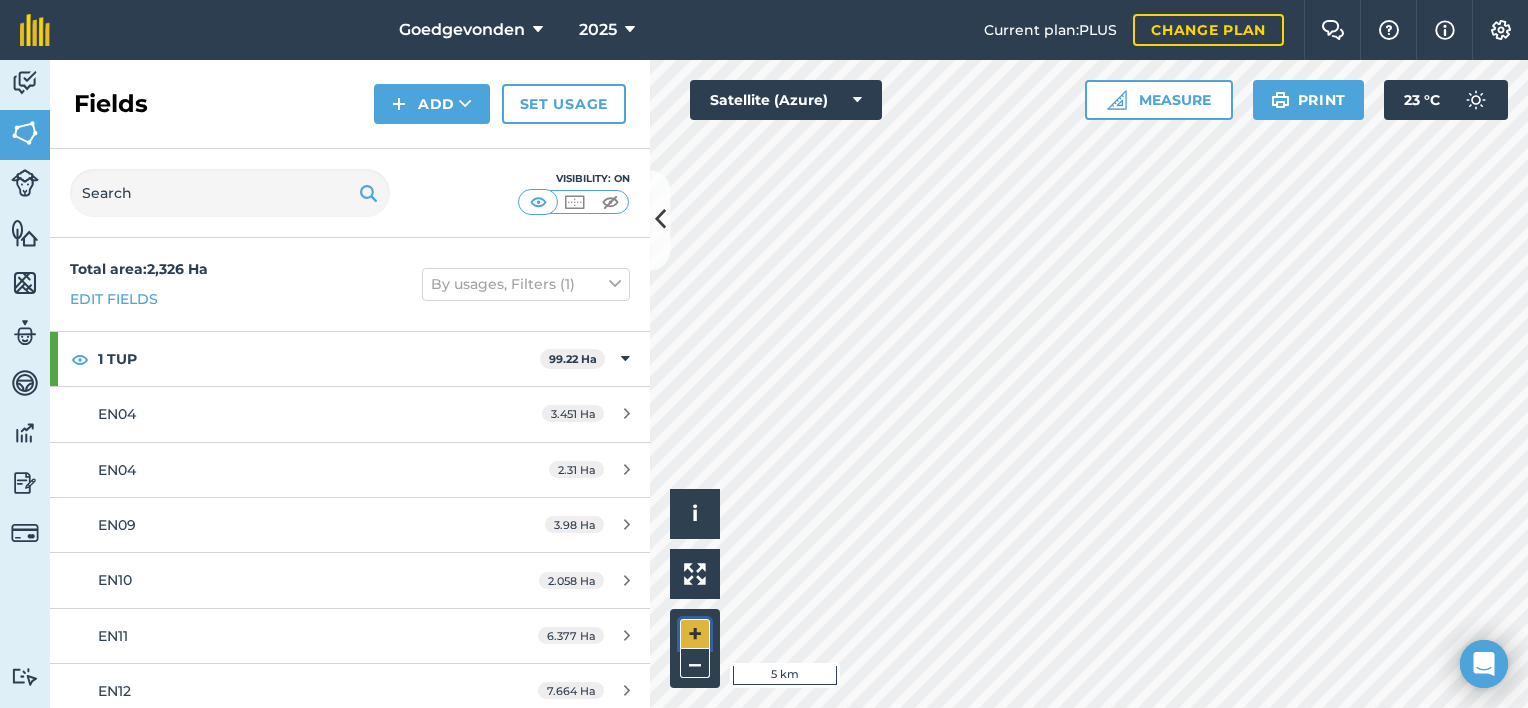 click on "+" at bounding box center (695, 634) 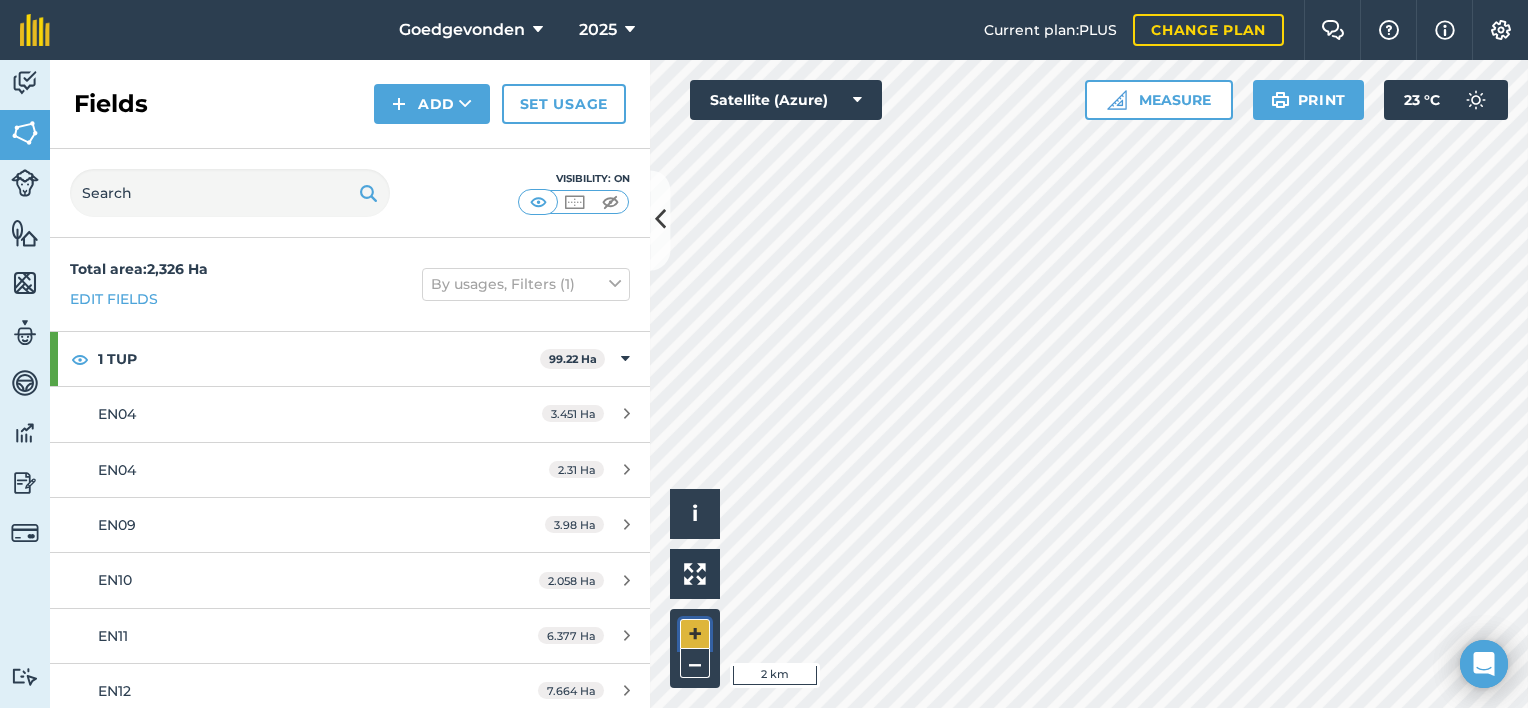click on "+" at bounding box center [695, 634] 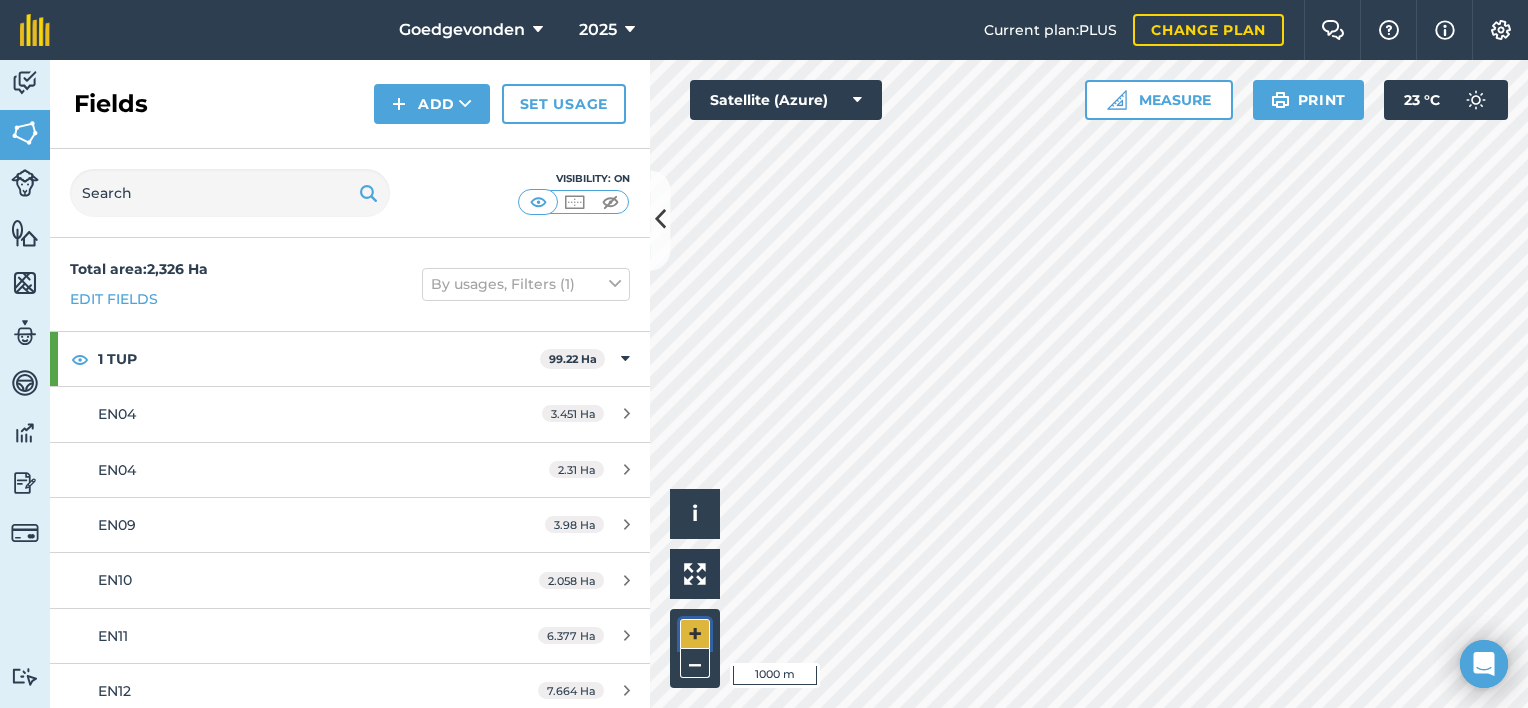 click on "+" at bounding box center [695, 634] 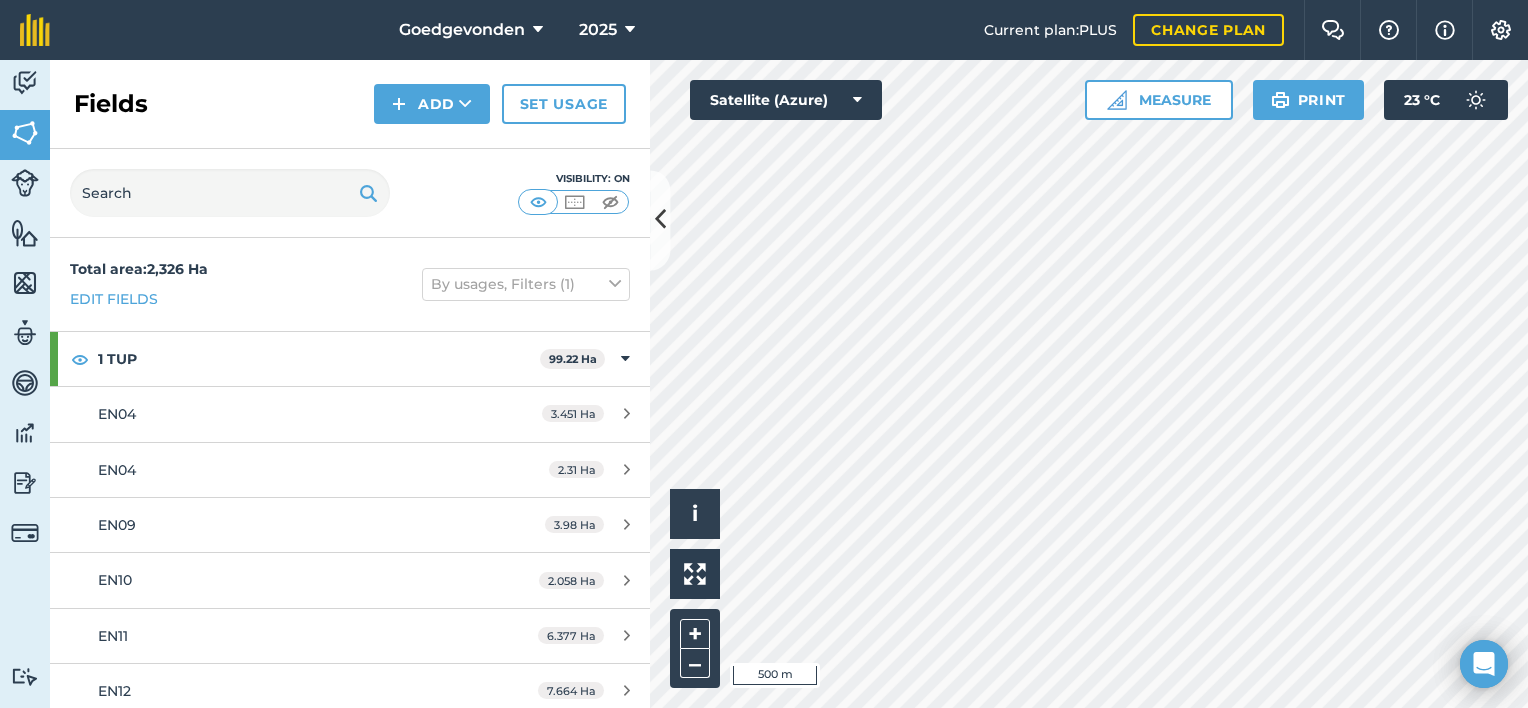 click on "Goedgevonden 2025 Current plan :  PLUS   Change plan Farm Chat Help Info Settings Goedgevonden  -  2025 Reproduced with the permission of  Microsoft Printed on  15/07/2025 Field usages No usage set 1 TUP 2 Pine 0-1 3 Pine 2-4 4 Pine 5-7 5 Pine 8-13 6 Pine 14-17 7 Pine 18-20 8 Pine 21-23 9 Pine 24+ Avo Burnt DEAD EUCALYPTUS Mac NUTS-MACADAMIA Other Pinus Elliottii- Old Powerline TUP Venstrat all Feature types 1m skoffel 5M TRACER BURNING grader road repair slash 5m Trees Water Activity Fields Livestock Features Maps Team Vehicles Data Reporting Billing Tutorials Tutorials Fields   Add   Set usage Visibility: On Total area :  2,326   Ha Edit fields By usages, Filters (1) 1 TUP 99.22   Ha EN04 3.451   Ha EN04 2.31   Ha EN09 3.98   Ha EN10 2.058   Ha EN11 6.377   Ha EN12 7.664   Ha EN16 7.555   Ha GV12 1.016   Ha GV30b 0.6507   Ha GV60B 5.711   Ha GV60B 1.185   Ha PH15 16.77   Ha PH27 1.727   Ha PH28 3.033   Ha RW11 5.922   Ha RW11 0.1651   Ha RW11 13.67   Ha RW12 5.084   Ha RW12 2.746   Ha RW12" at bounding box center (764, 354) 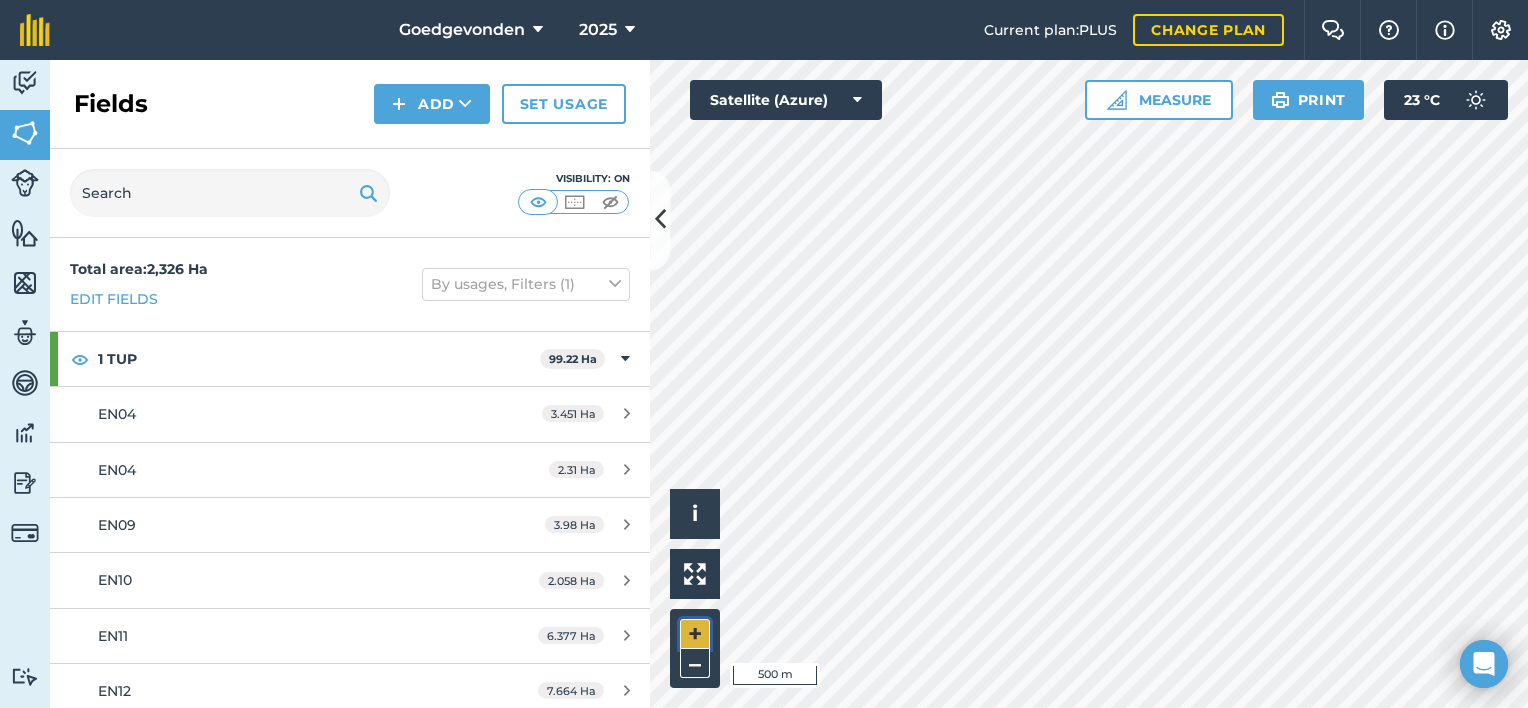 click on "+" at bounding box center (695, 634) 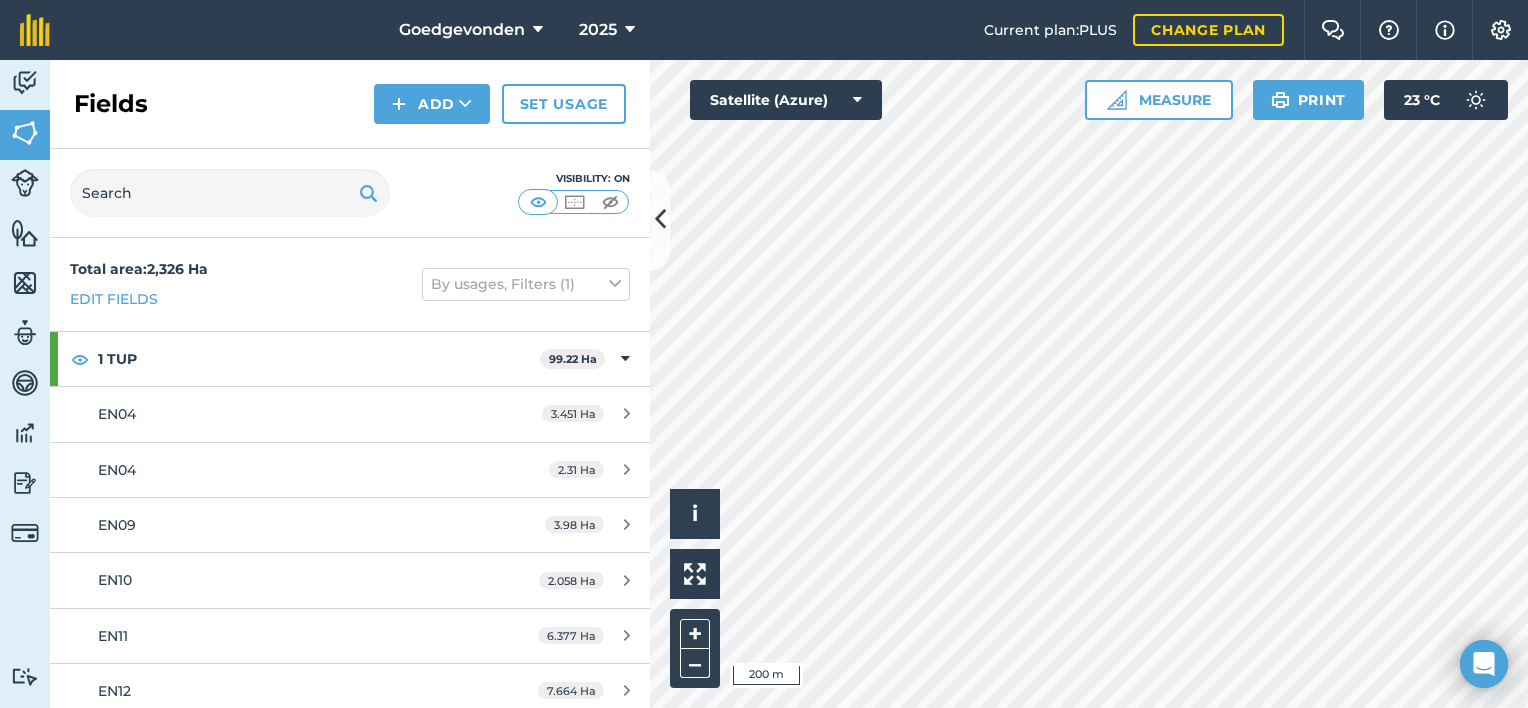 click on "Goedgevonden 2025 Current plan :  PLUS   Change plan Farm Chat Help Info Settings Goedgevonden  -  2025 Reproduced with the permission of  Microsoft Printed on  15/07/2025 Field usages No usage set 1 TUP 2 Pine 0-1 3 Pine 2-4 4 Pine 5-7 5 Pine 8-13 6 Pine 14-17 7 Pine 18-20 8 Pine 21-23 9 Pine 24+ Avo Burnt DEAD EUCALYPTUS Mac NUTS-MACADAMIA Other Pinus Elliottii- Old Powerline TUP Venstrat all Feature types 1m skoffel 5M TRACER BURNING grader road repair slash 5m Trees Water Activity Fields Livestock Features Maps Team Vehicles Data Reporting Billing Tutorials Tutorials Fields   Add   Set usage Visibility: On Total area :  2,326   Ha Edit fields By usages, Filters (1) 1 TUP 99.22   Ha EN04 3.451   Ha EN04 2.31   Ha EN09 3.98   Ha EN10 2.058   Ha EN11 6.377   Ha EN12 7.664   Ha EN16 7.555   Ha GV12 1.016   Ha GV30b 0.6507   Ha GV60B 5.711   Ha GV60B 1.185   Ha PH15 16.77   Ha PH27 1.727   Ha PH28 3.033   Ha RW11 5.922   Ha RW11 0.1651   Ha RW11 13.67   Ha RW12 5.084   Ha RW12 2.746   Ha RW12" at bounding box center [764, 354] 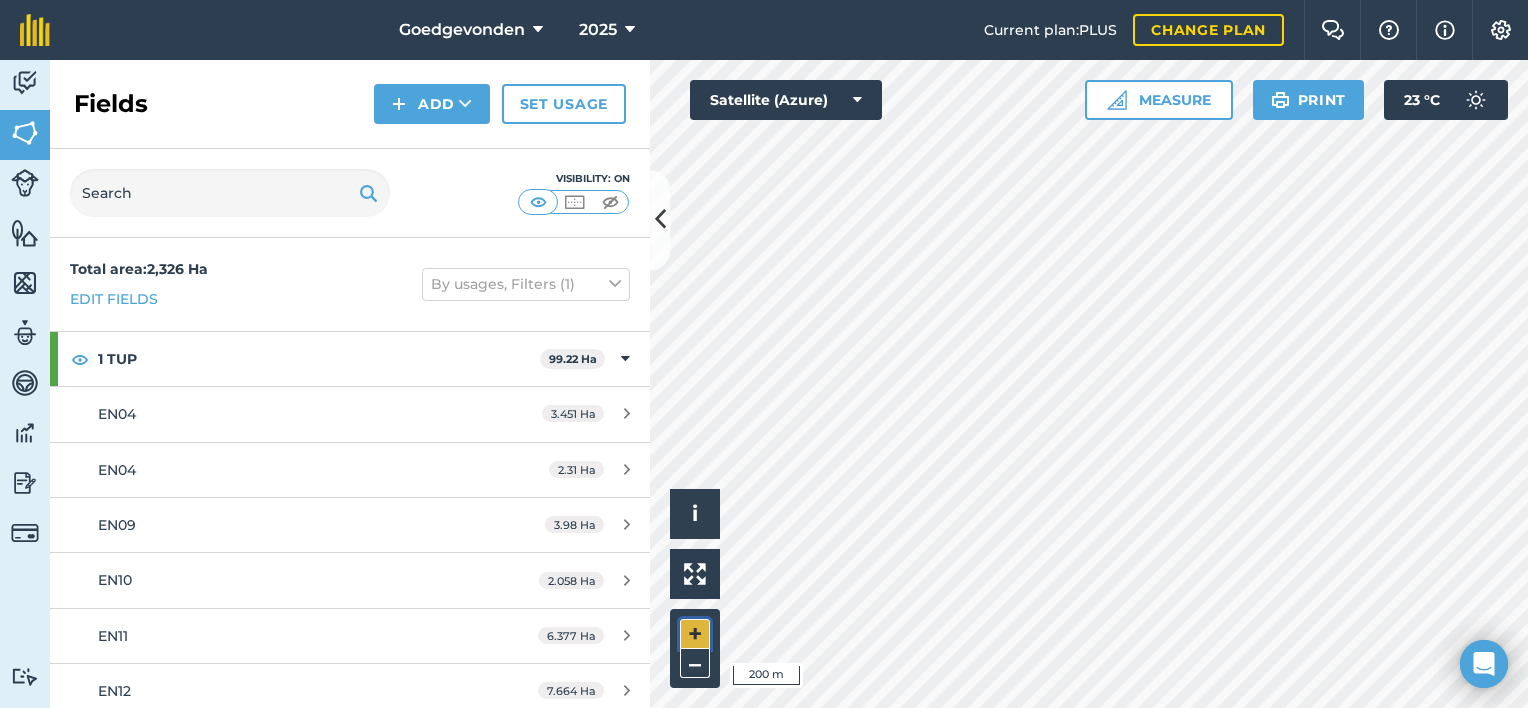 click on "+" at bounding box center (695, 634) 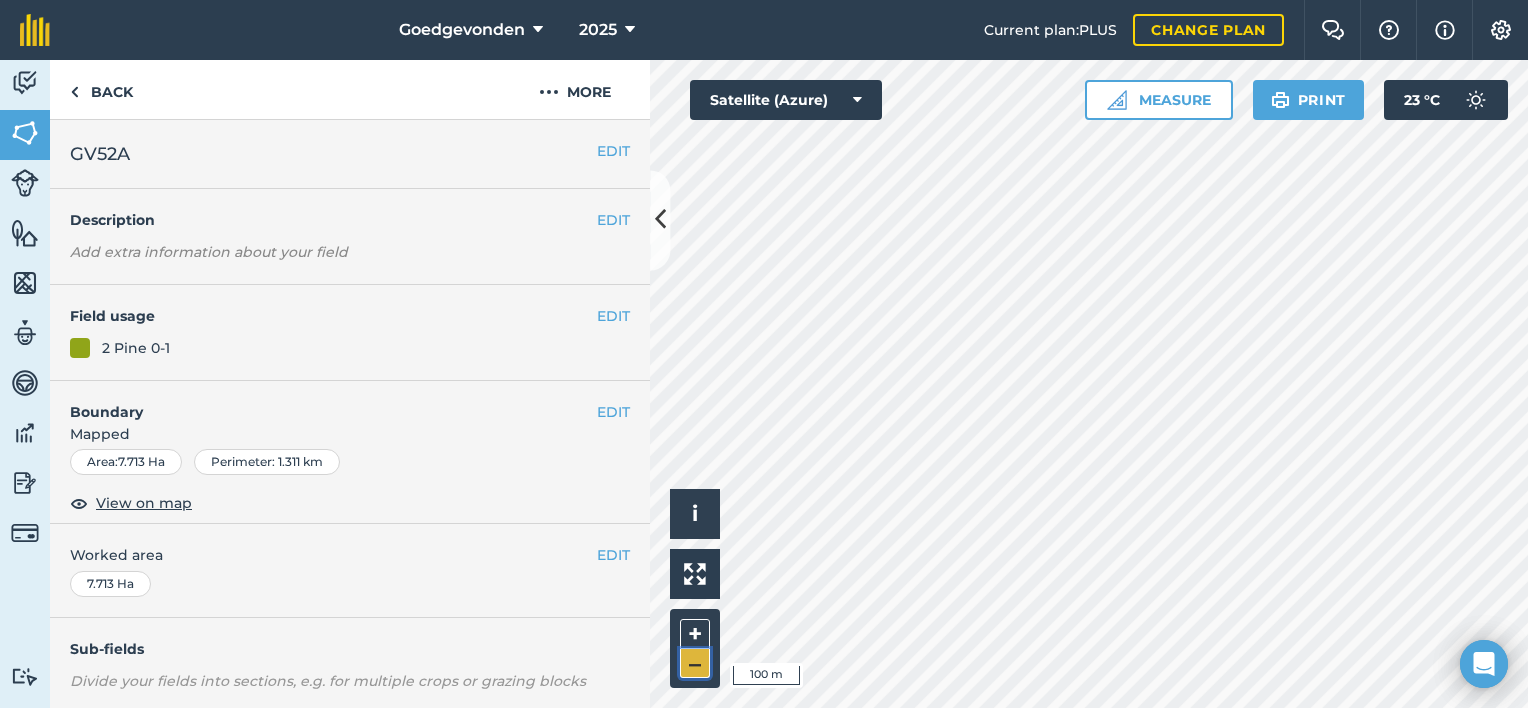 click on "–" at bounding box center (695, 663) 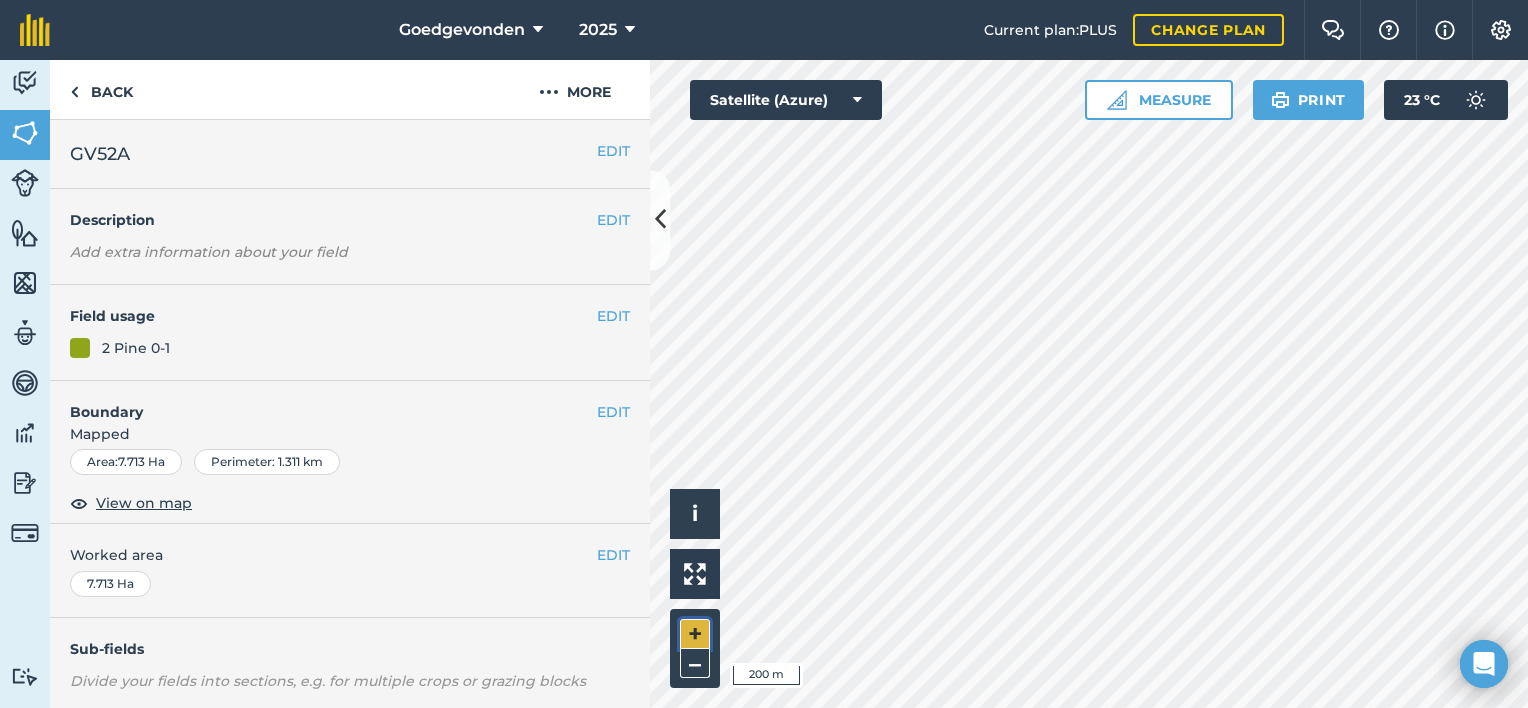 click on "+" at bounding box center (695, 634) 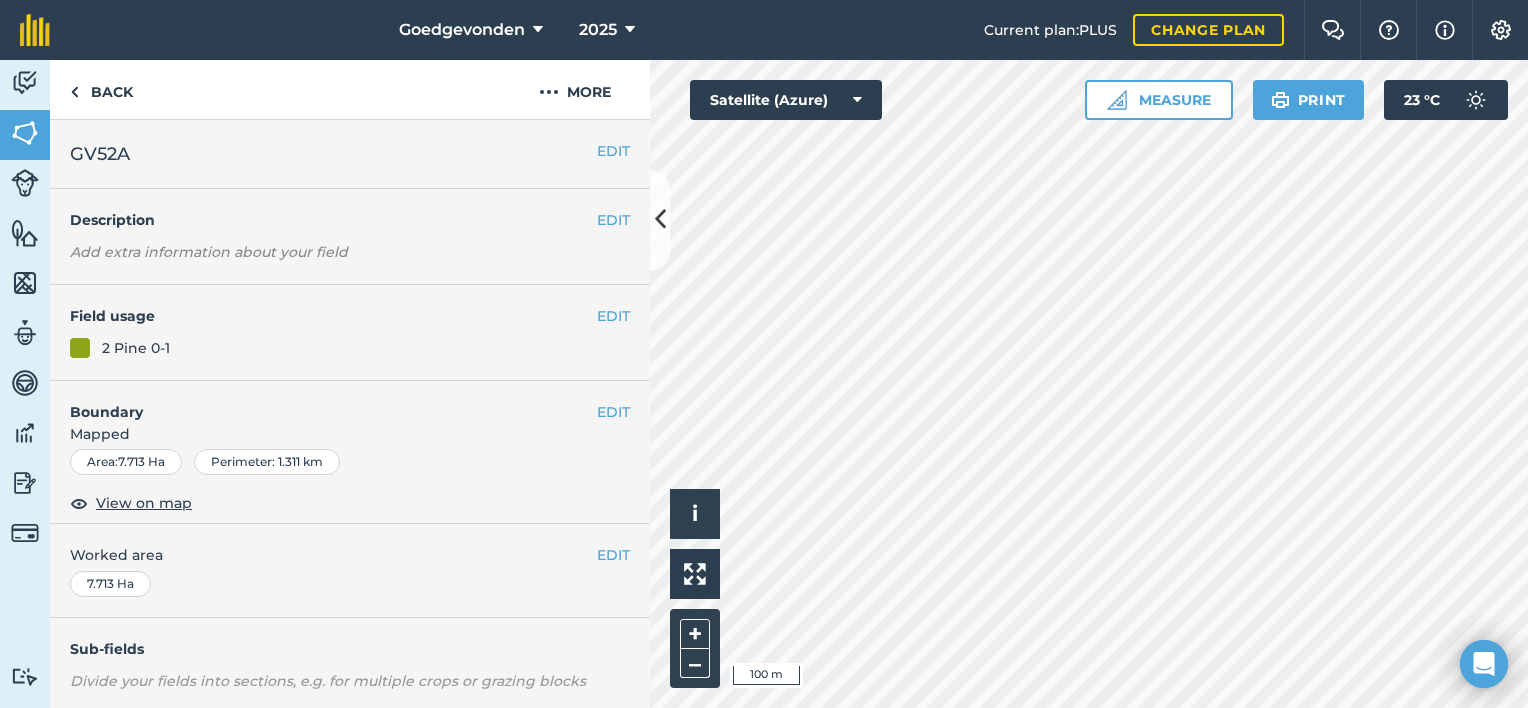 click on "Activity Fields Livestock Features Maps Team Vehicles Data Reporting Billing Tutorials Tutorials   Back   More EDIT GV52A EDIT Description Add extra information about your field EDIT Field usage 2 Pine 0-1 EDIT Boundary   Mapped Area :  7.713   Ha Perimeter :   1.311   km   View on map EDIT Worked area 7.713   Ha Sub-fields   Divide your fields into sections, e.g. for multiple crops or grazing blocks   Add sub-fields Add field job Add note   Field Health To-Do Field History Reports There are no outstanding tasks for this field. Hello i © 2025 TomTom, Microsoft 100 m + – Satellite (Azure) Measure Print 23   ° C" at bounding box center [764, 384] 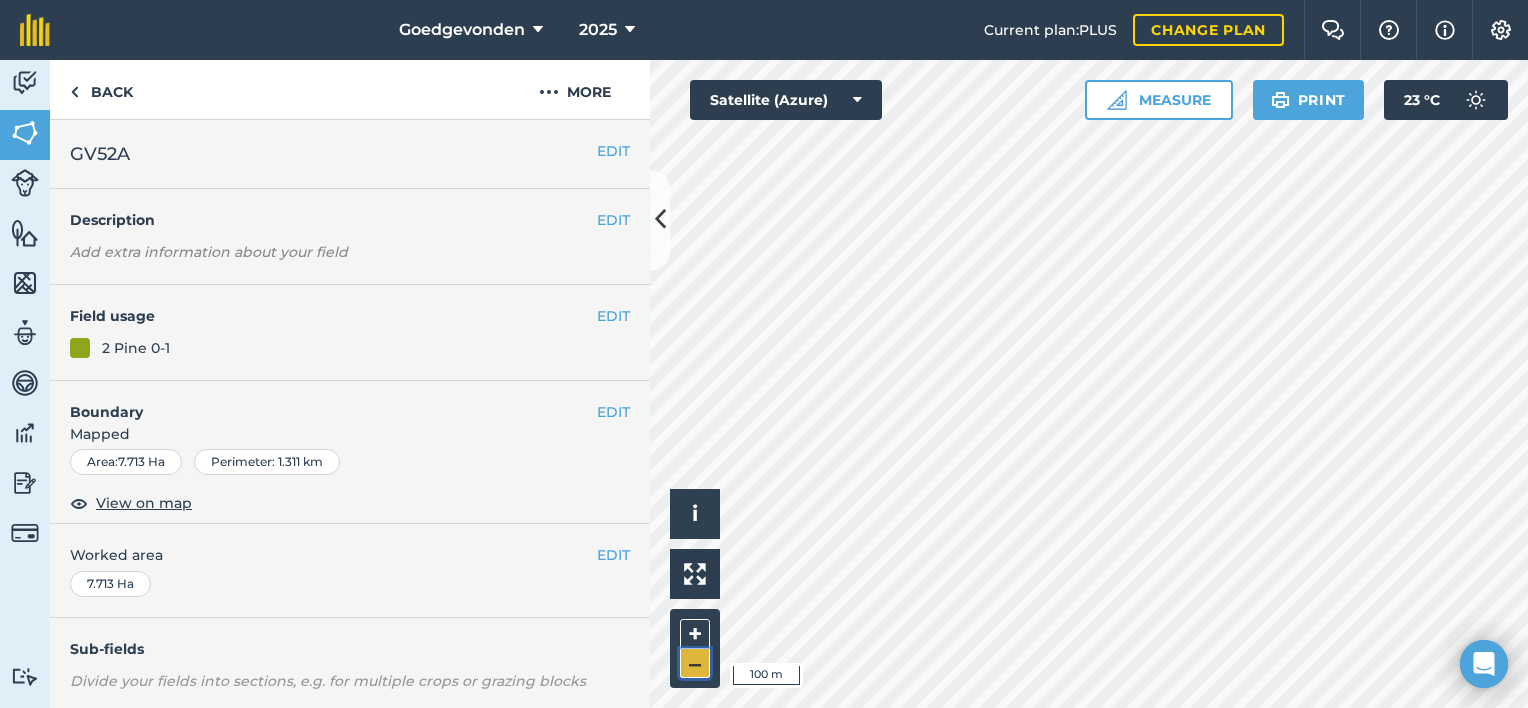 click on "–" at bounding box center (695, 663) 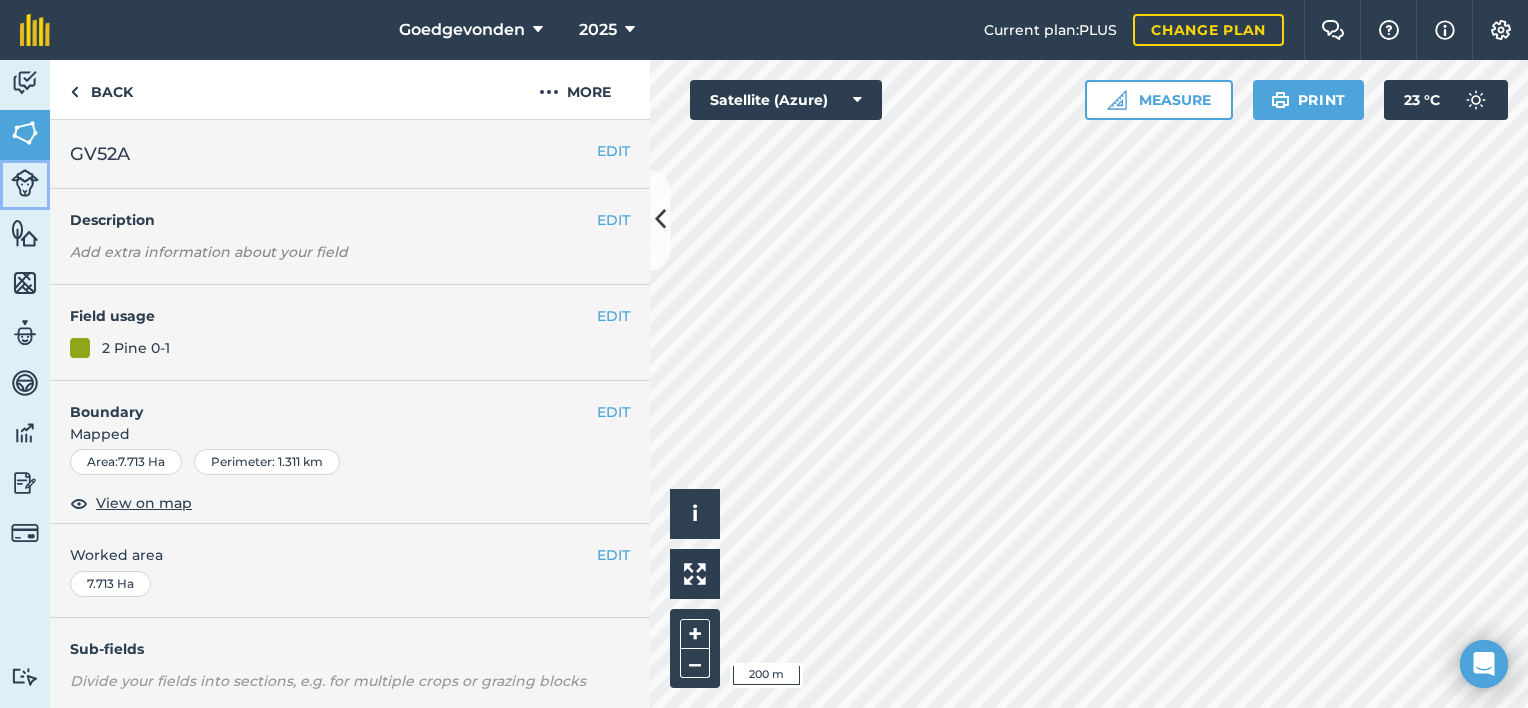 click on "Livestock" at bounding box center [25, 185] 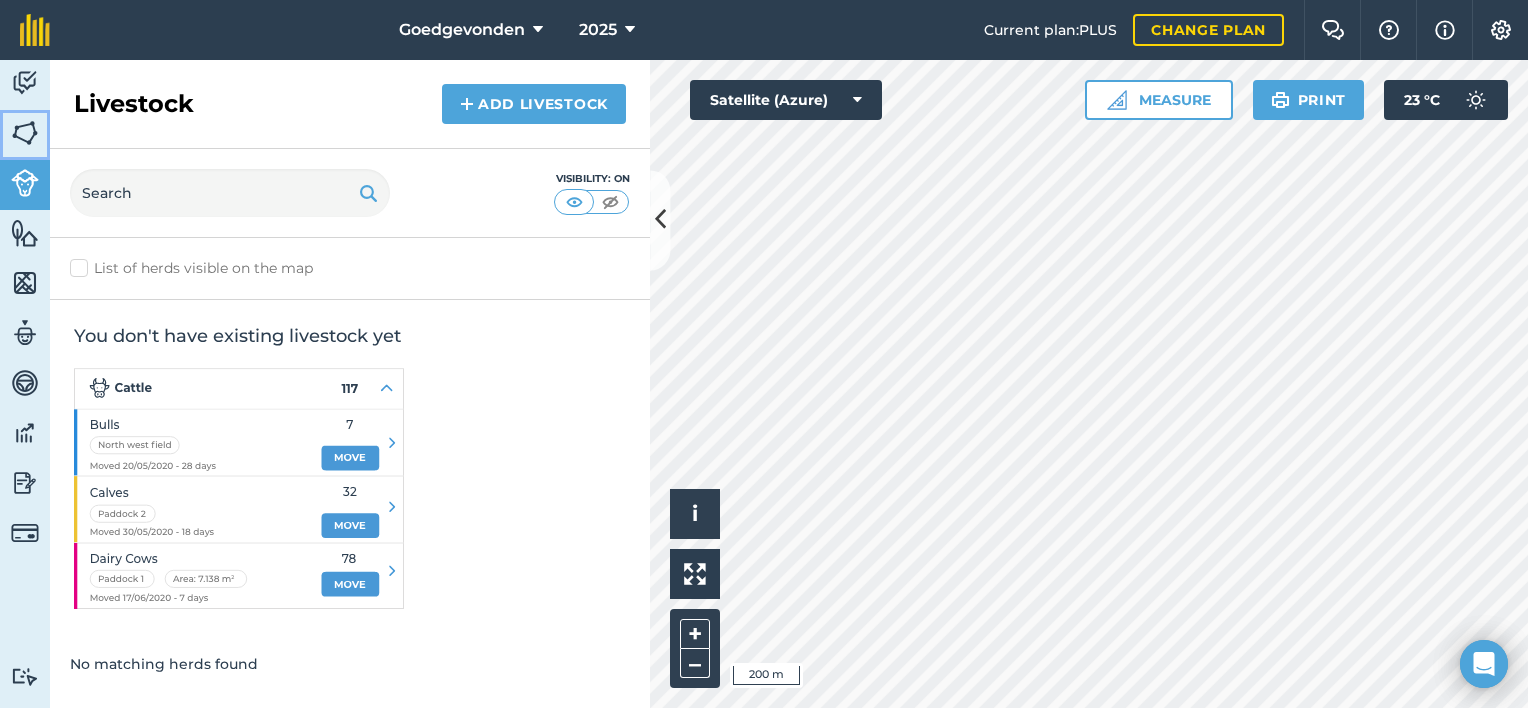 click at bounding box center (25, 133) 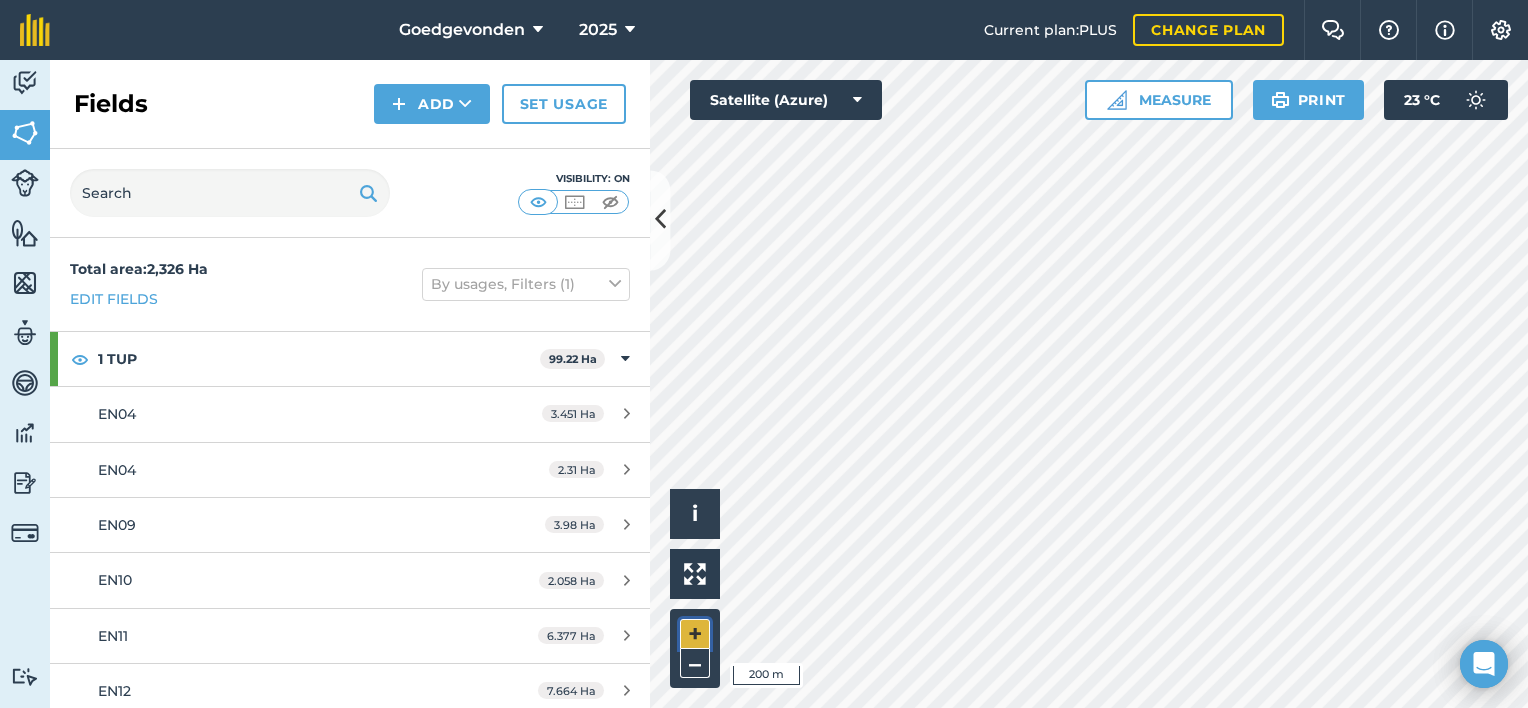 click on "+" at bounding box center [695, 634] 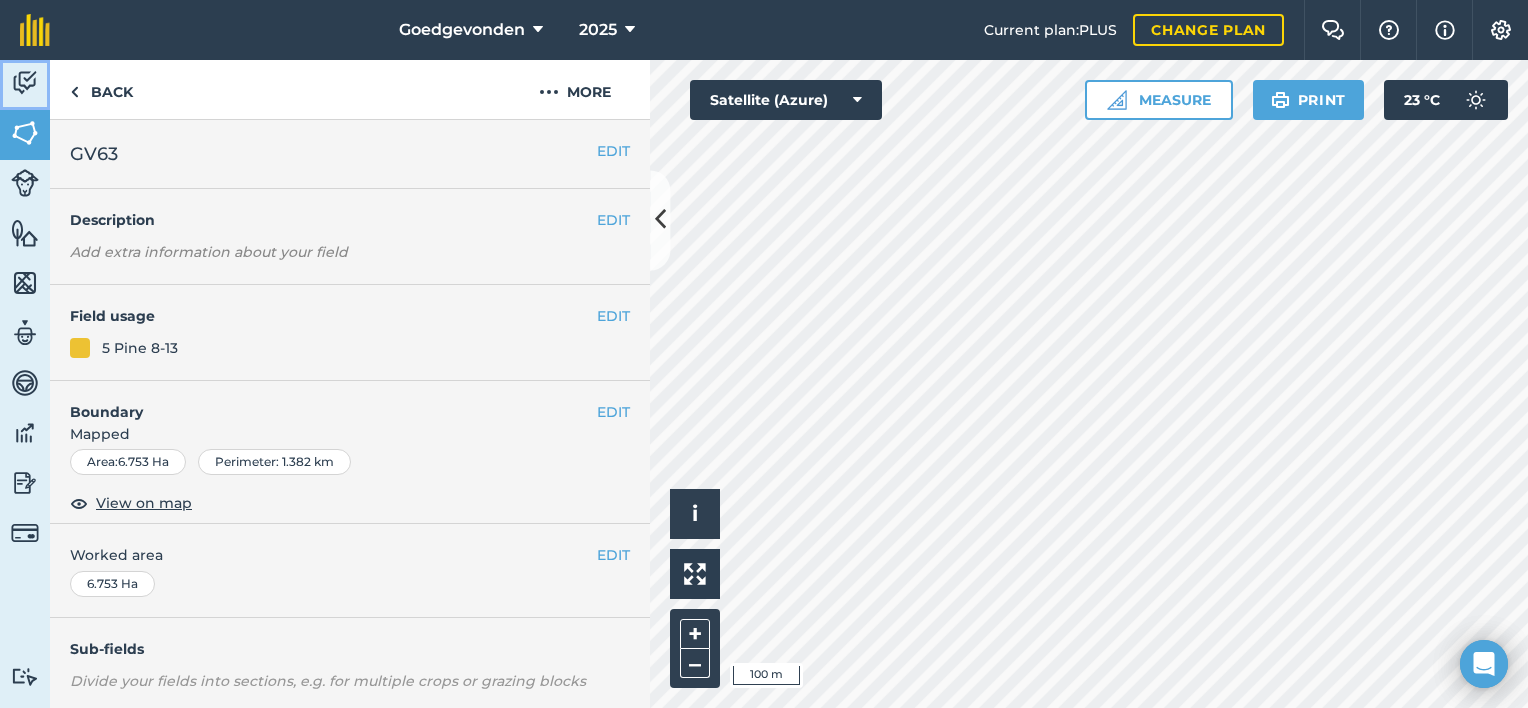 click at bounding box center (25, 83) 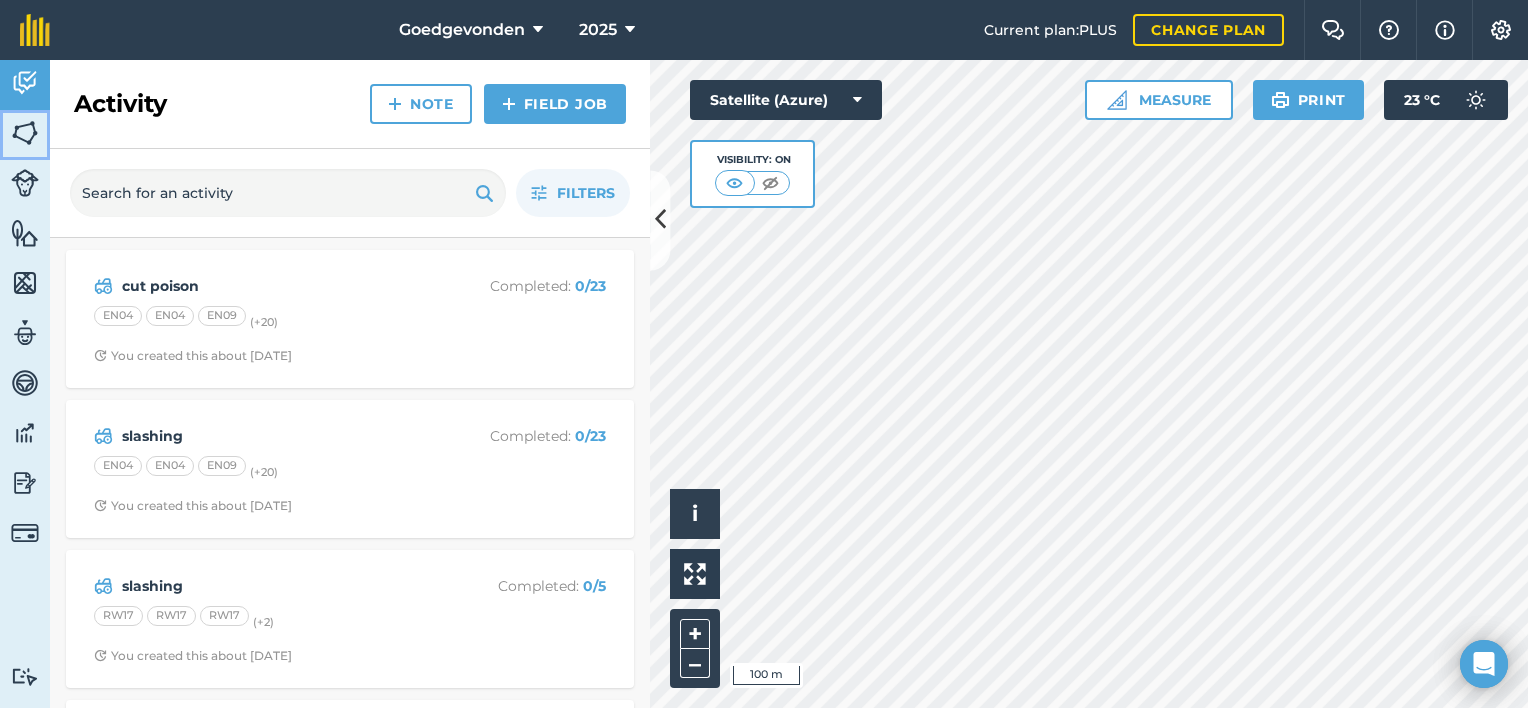 click at bounding box center [25, 133] 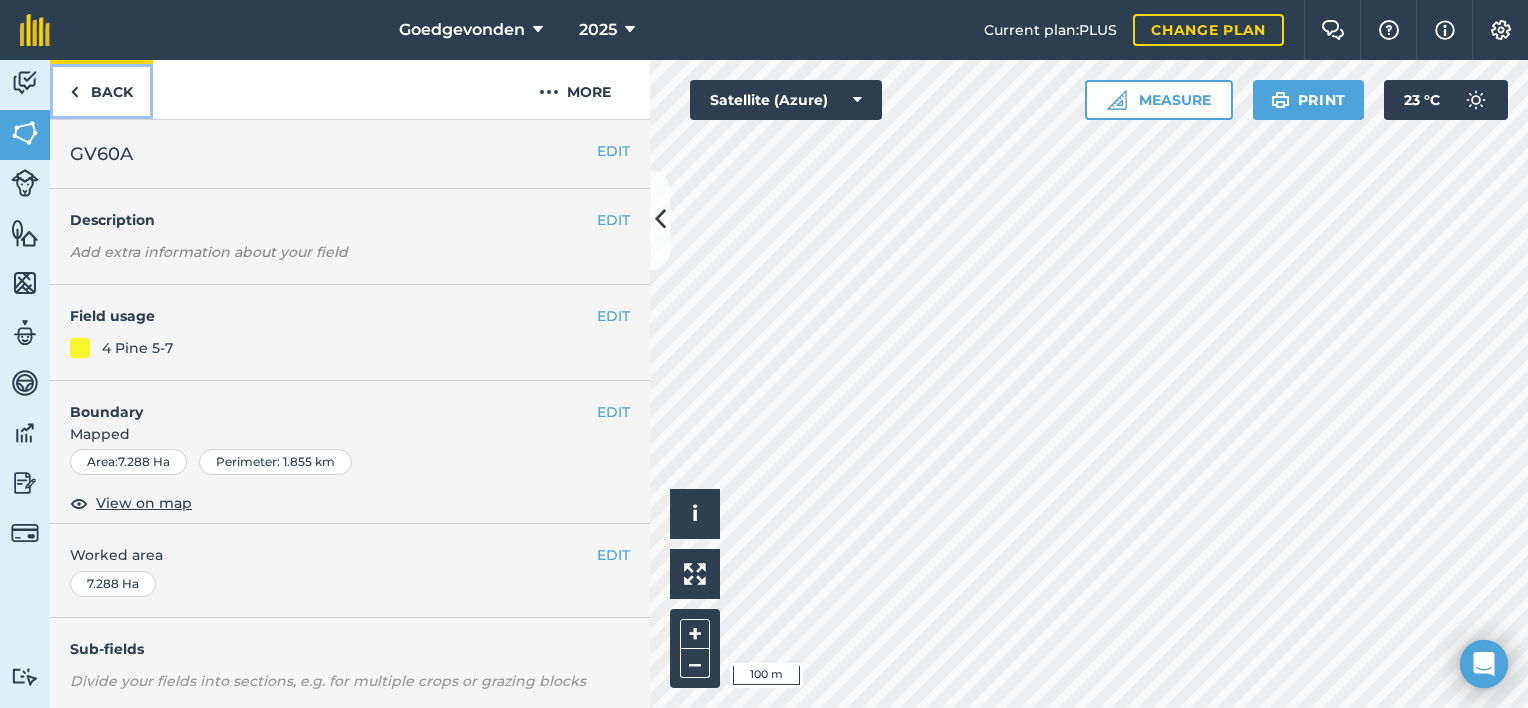 click on "Back" at bounding box center [101, 89] 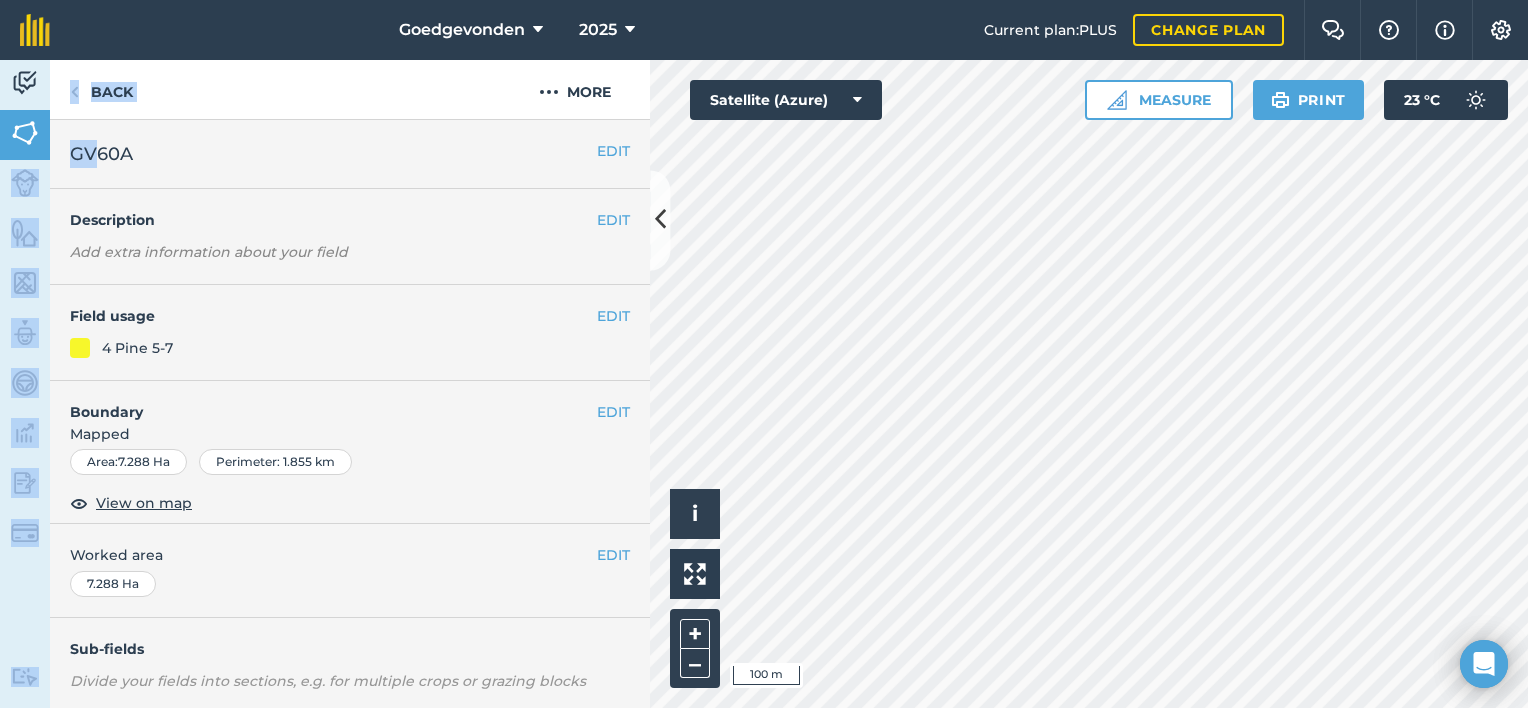 drag, startPoint x: 93, startPoint y: 152, endPoint x: 28, endPoint y: 179, distance: 70.38466 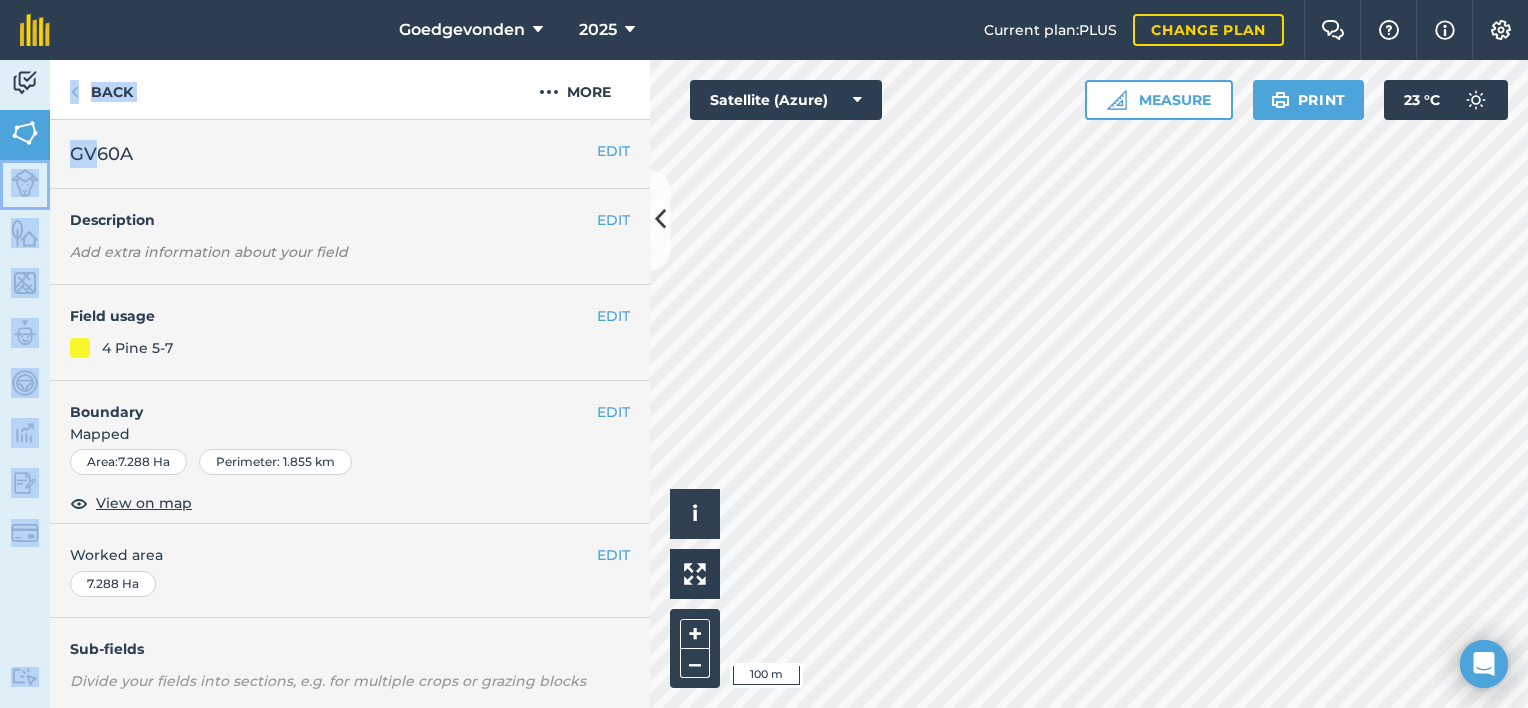 click at bounding box center (25, 183) 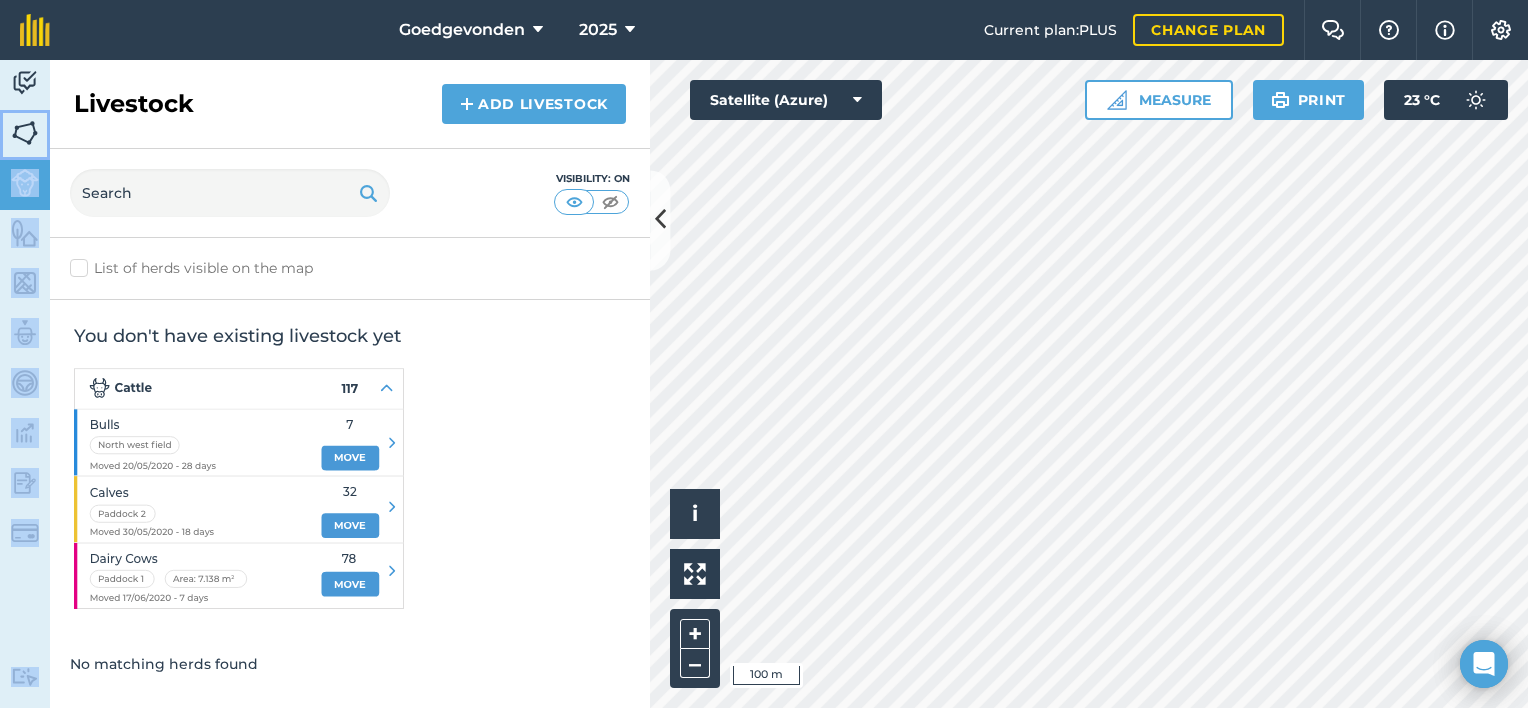 click at bounding box center [25, 133] 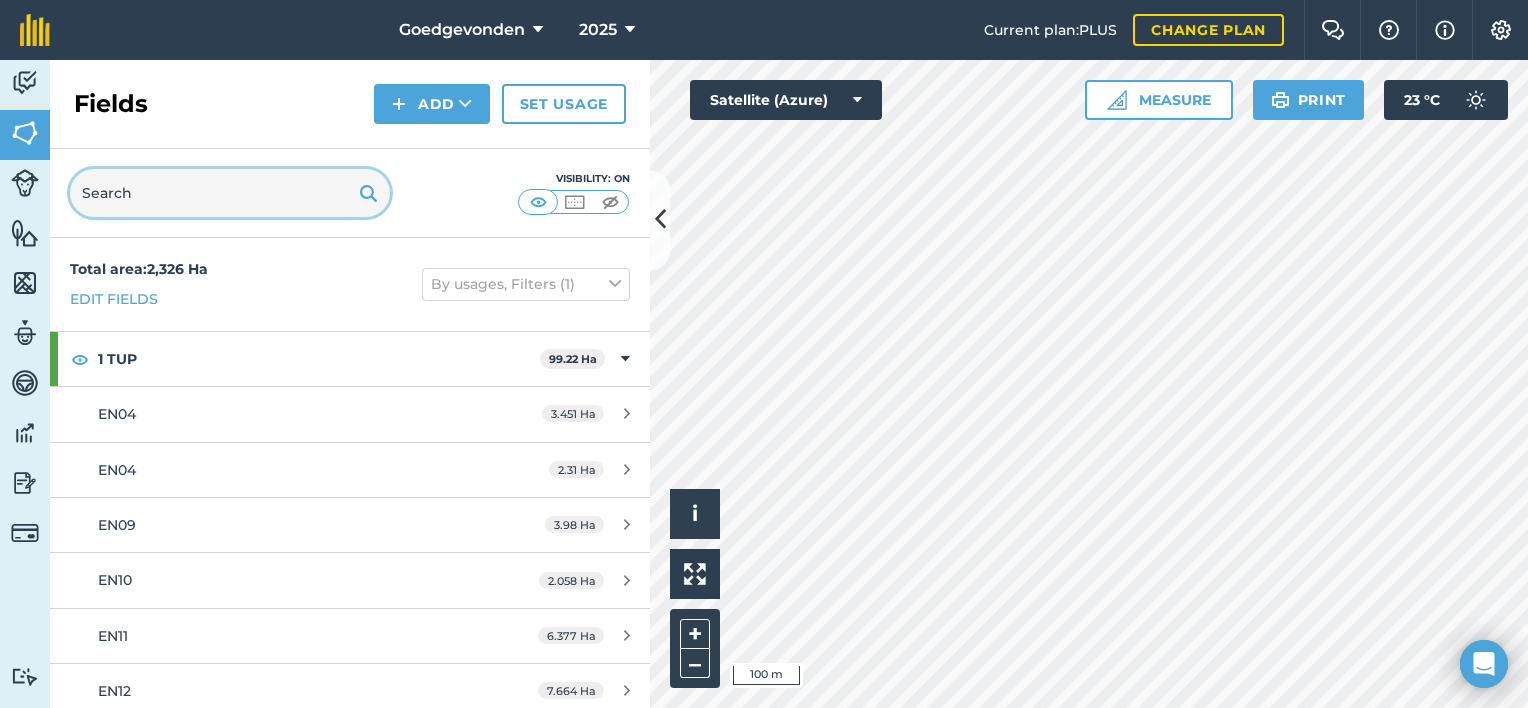 click at bounding box center [230, 193] 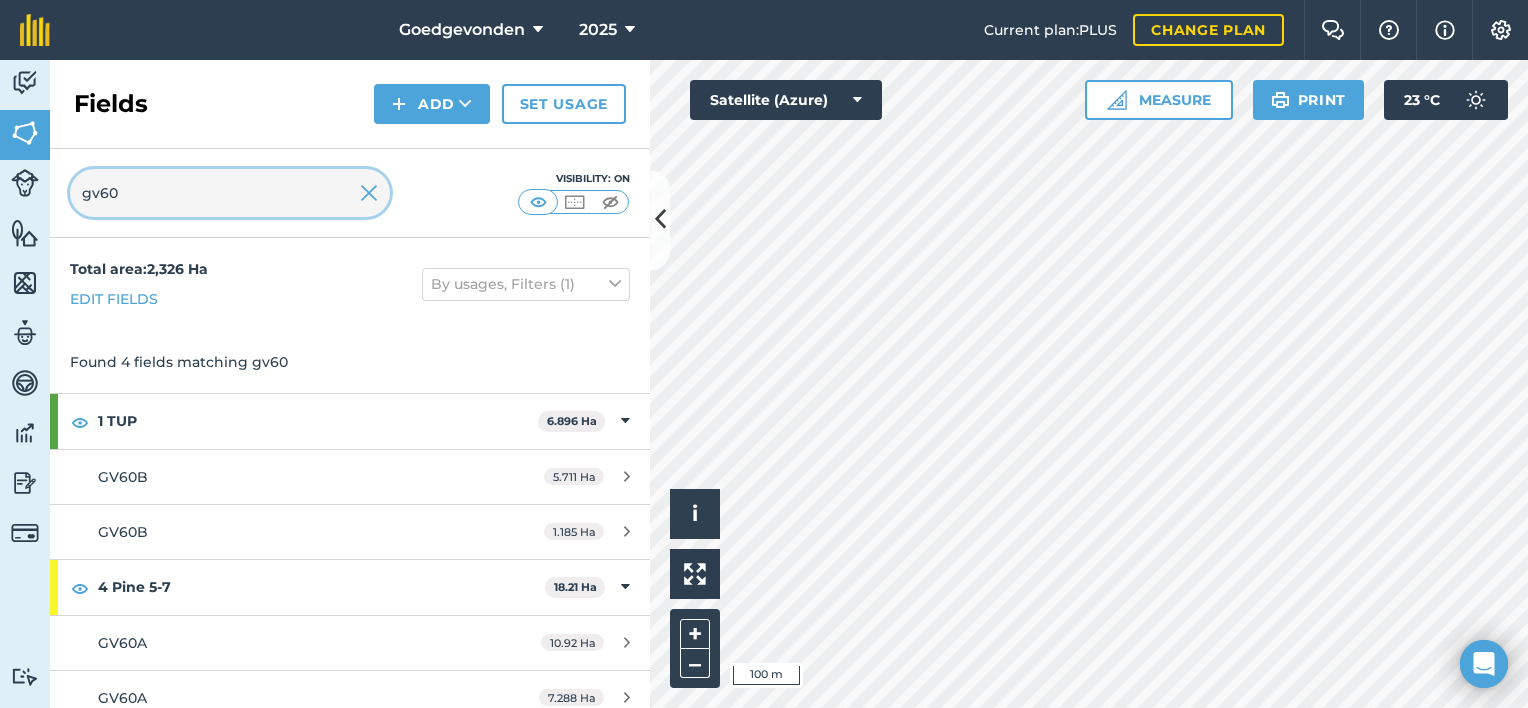 scroll, scrollTop: 16, scrollLeft: 0, axis: vertical 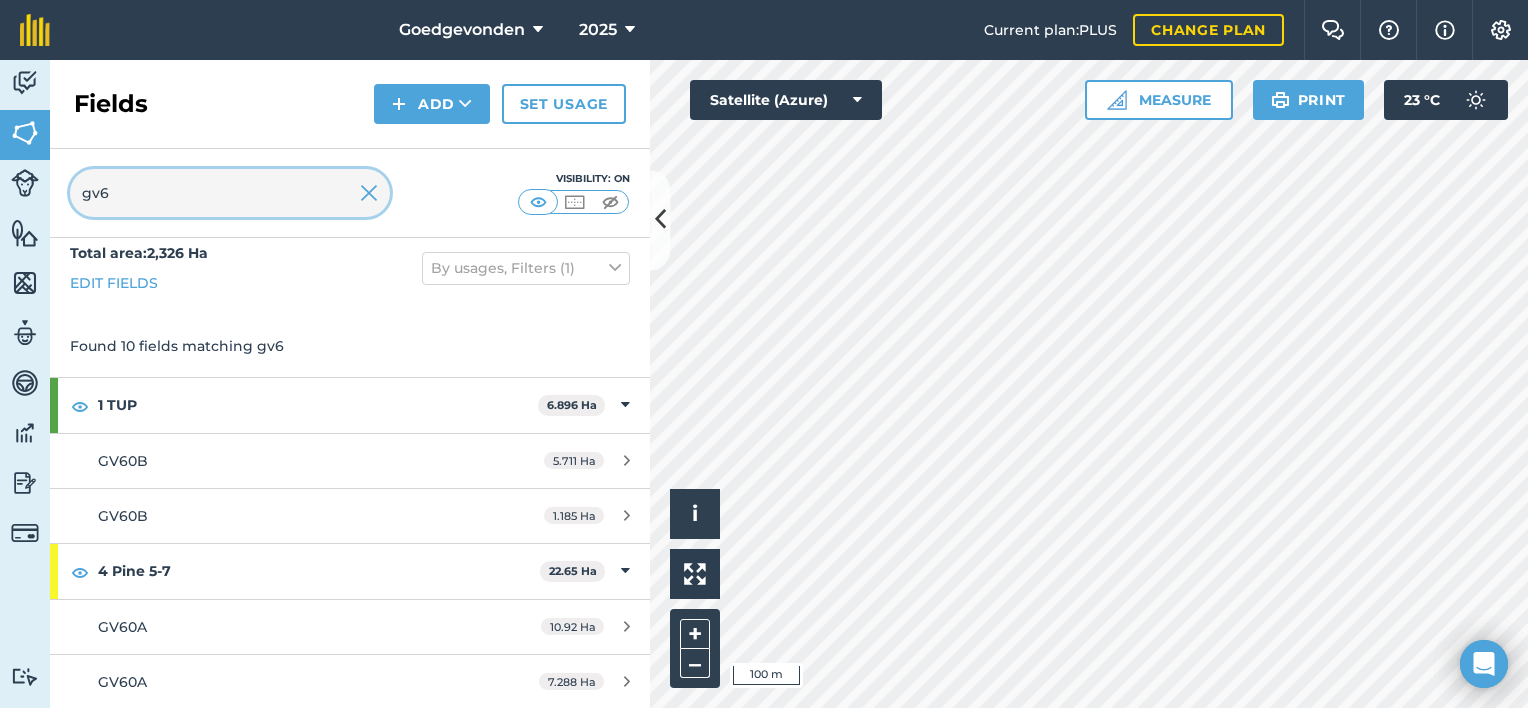 type on "gv6" 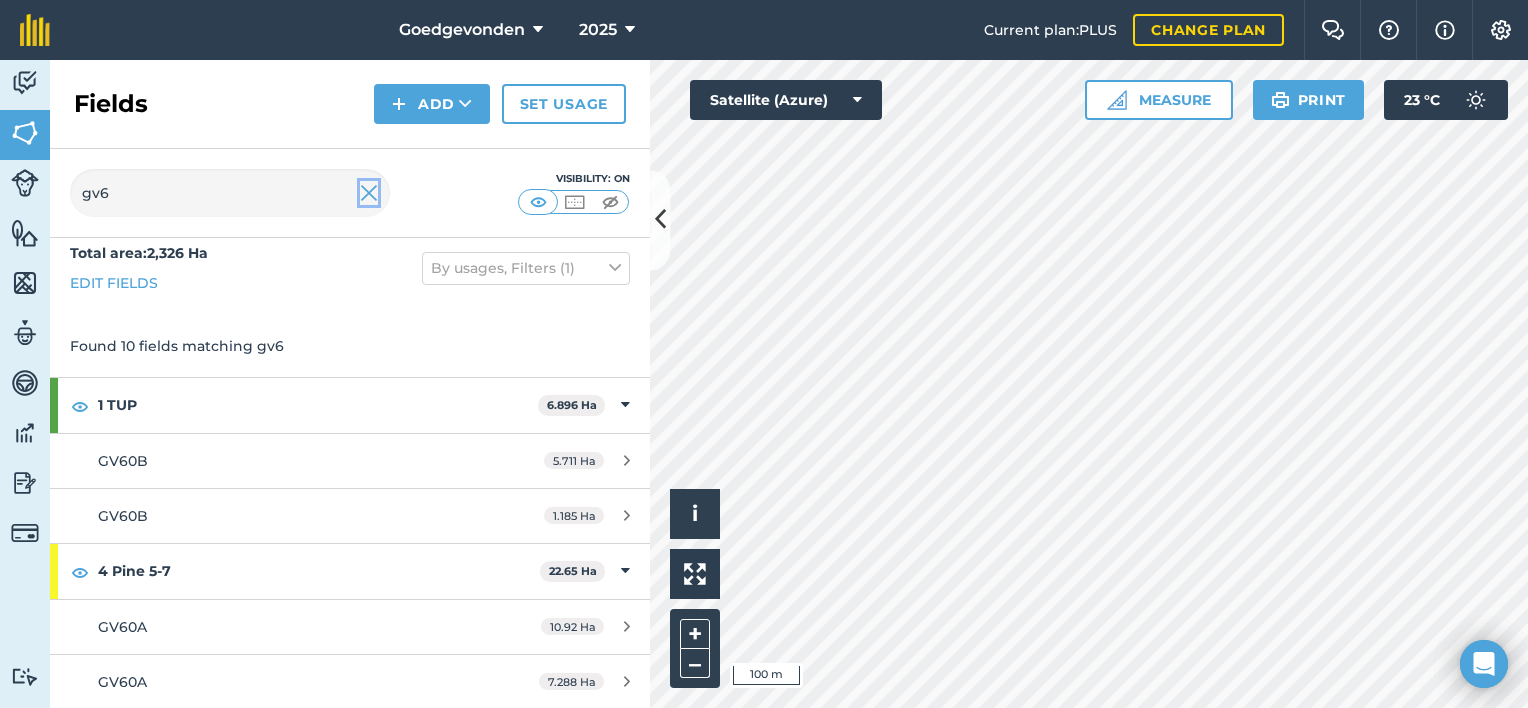 click at bounding box center (369, 193) 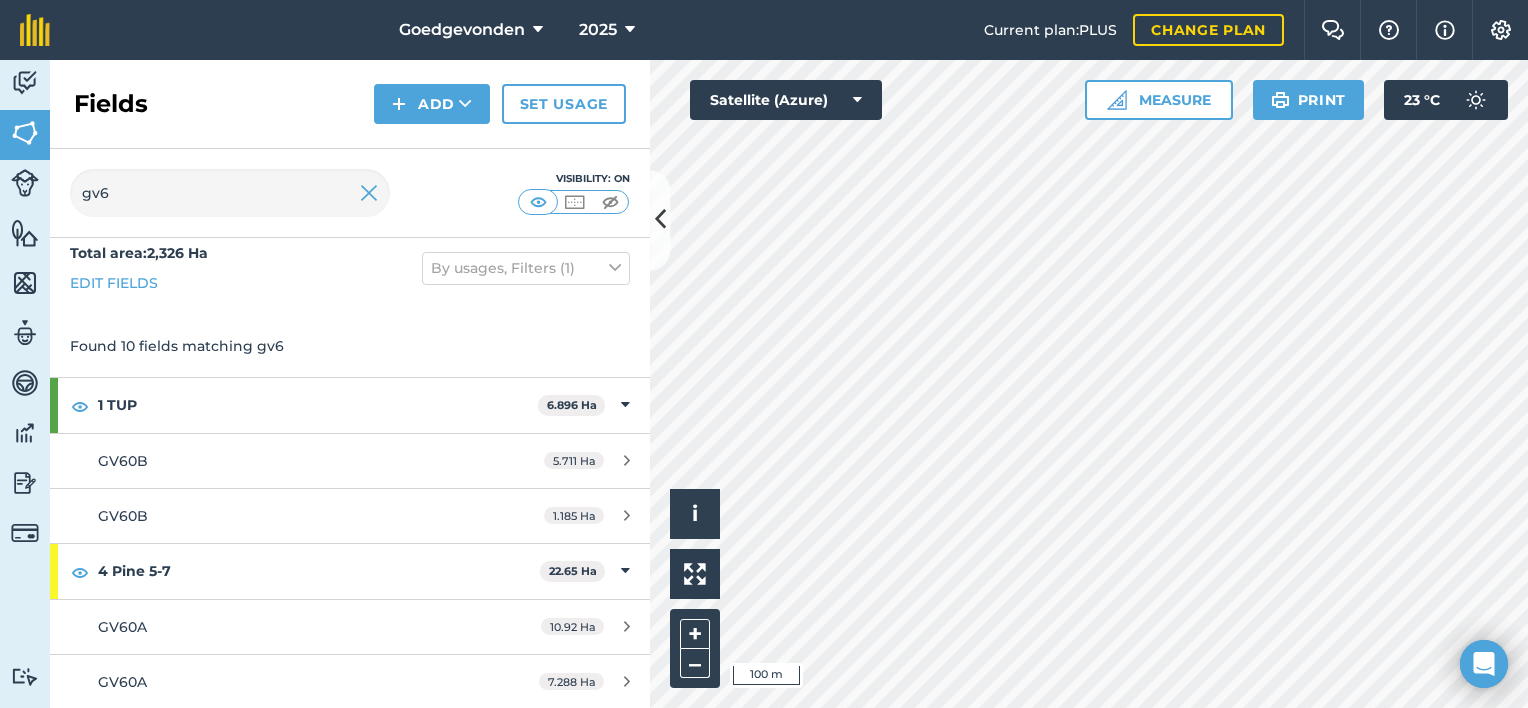 type 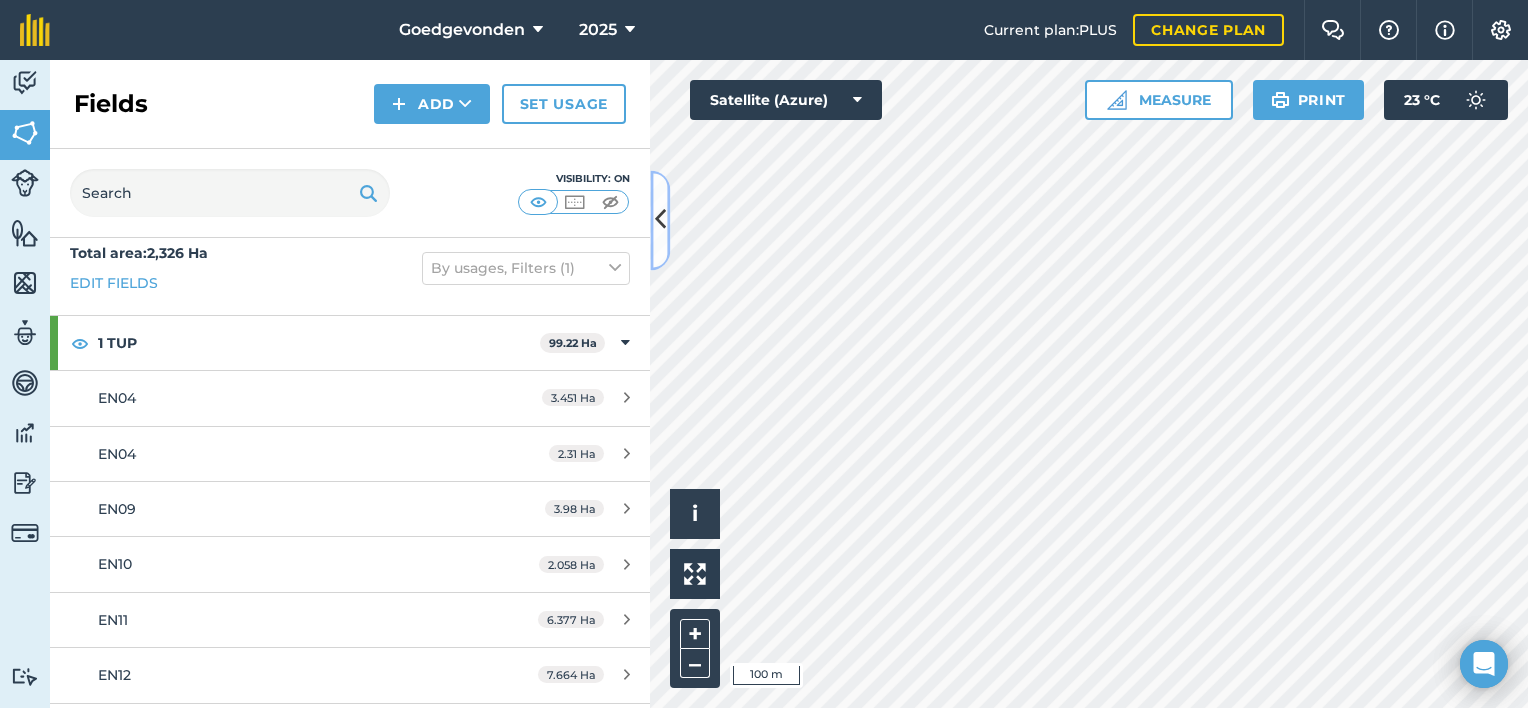 click at bounding box center (660, 220) 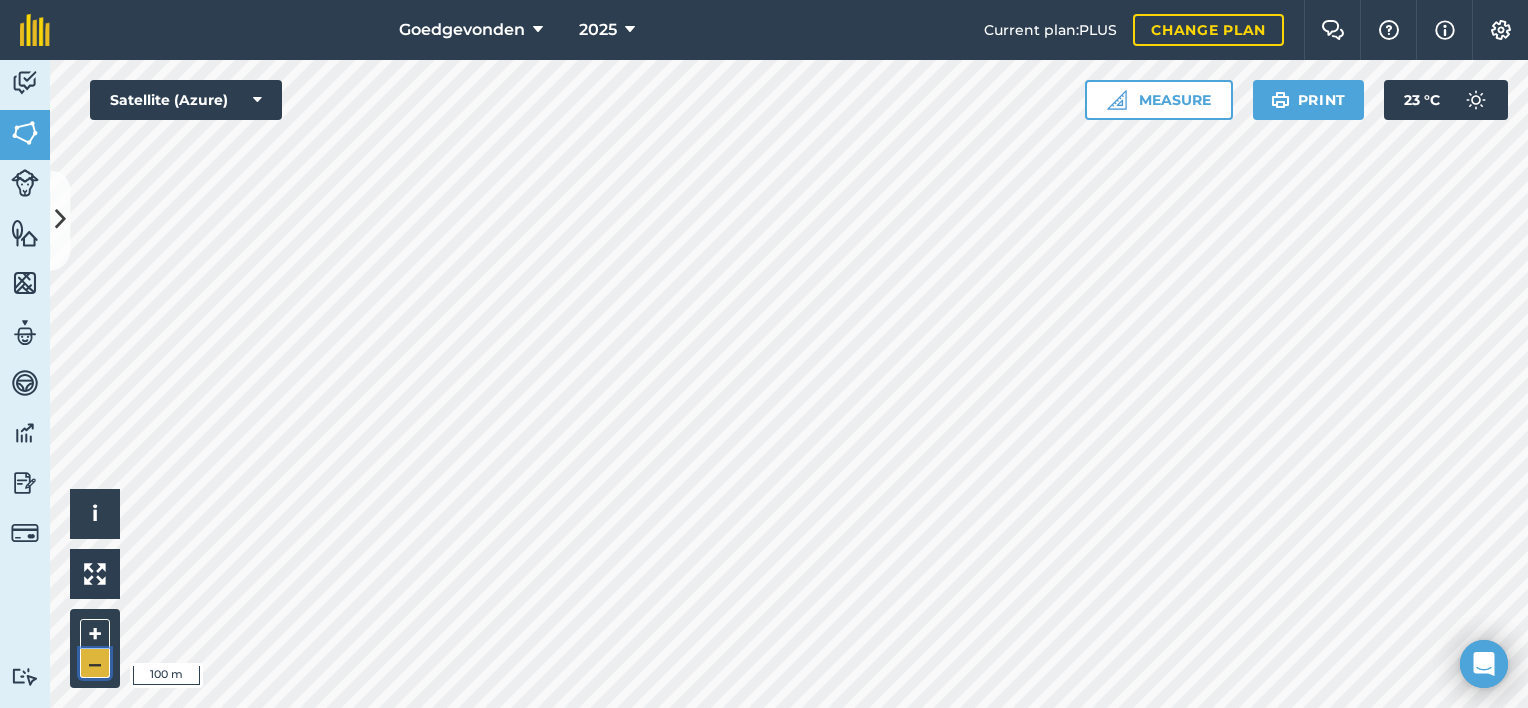 click on "–" at bounding box center (95, 663) 